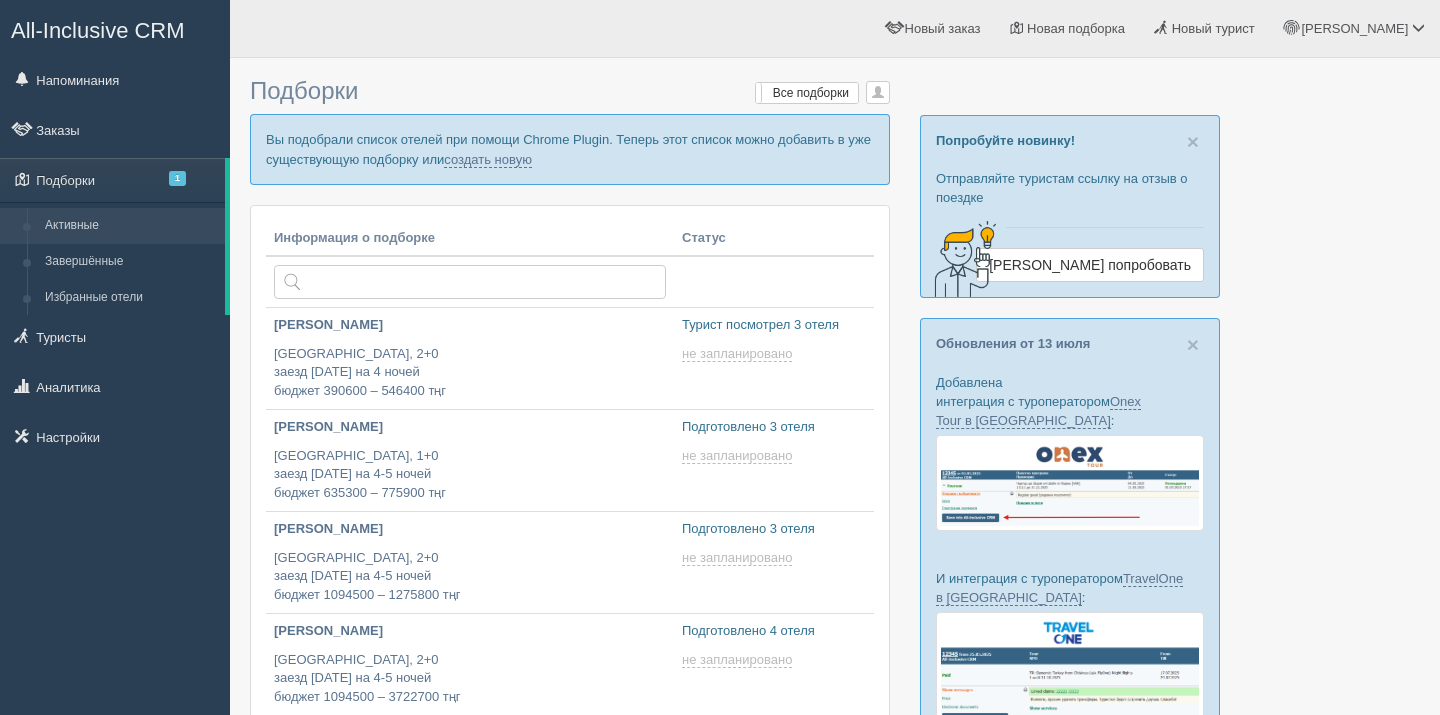 scroll, scrollTop: 0, scrollLeft: 0, axis: both 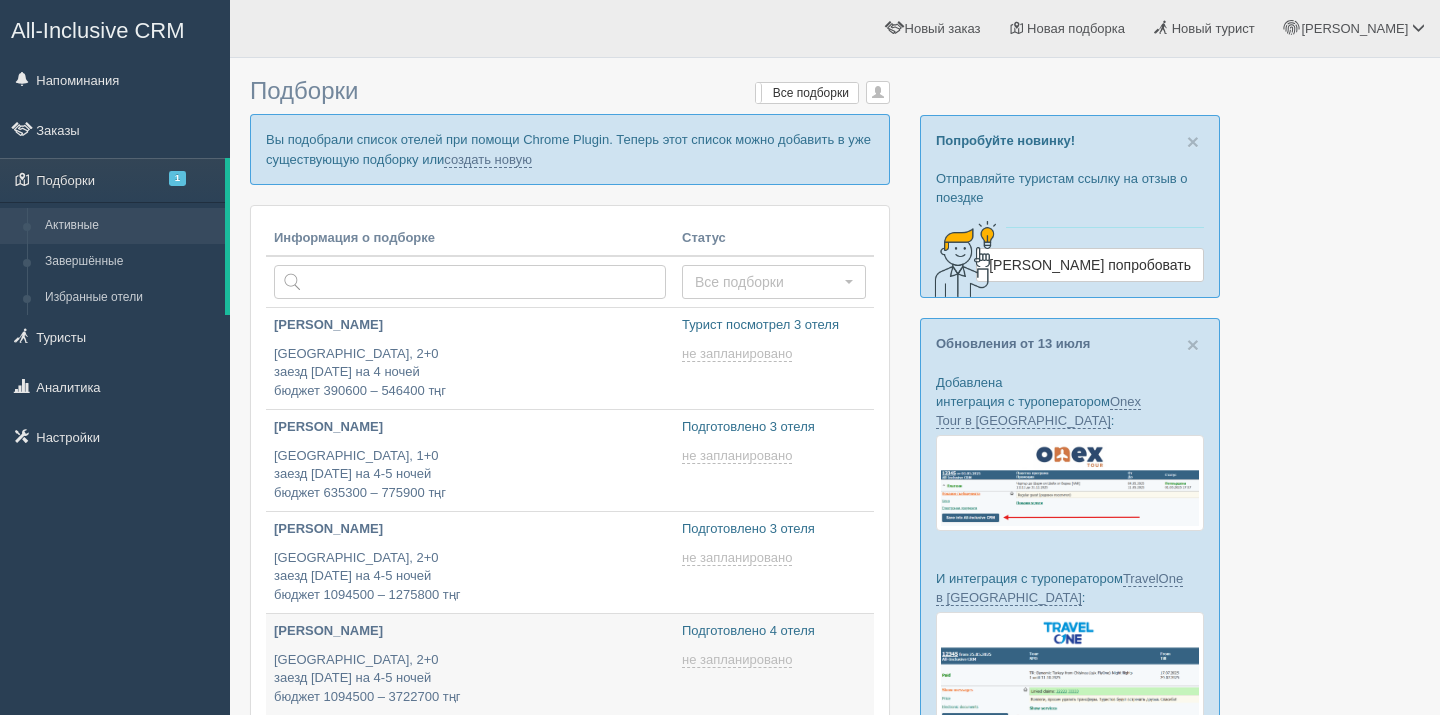type on "[DATE] 16:40" 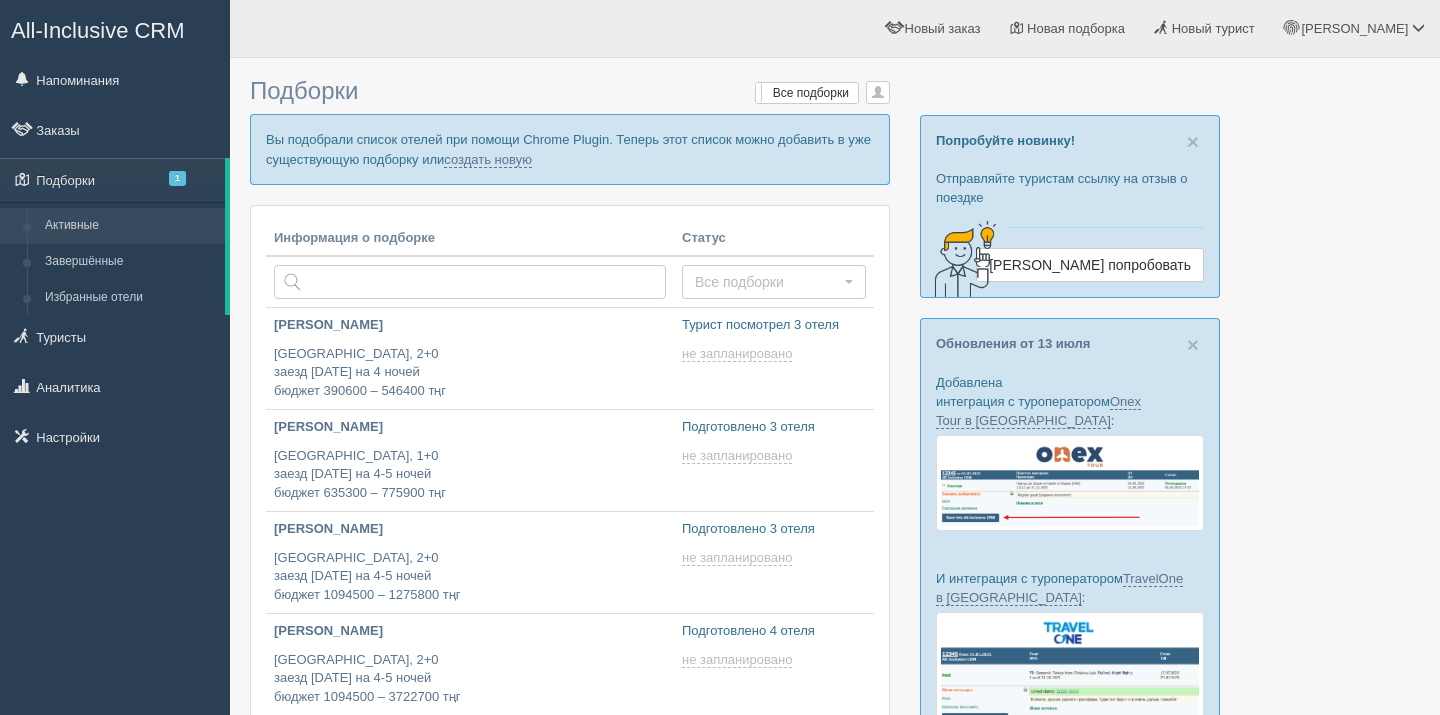 type on "[DATE] 16:55" 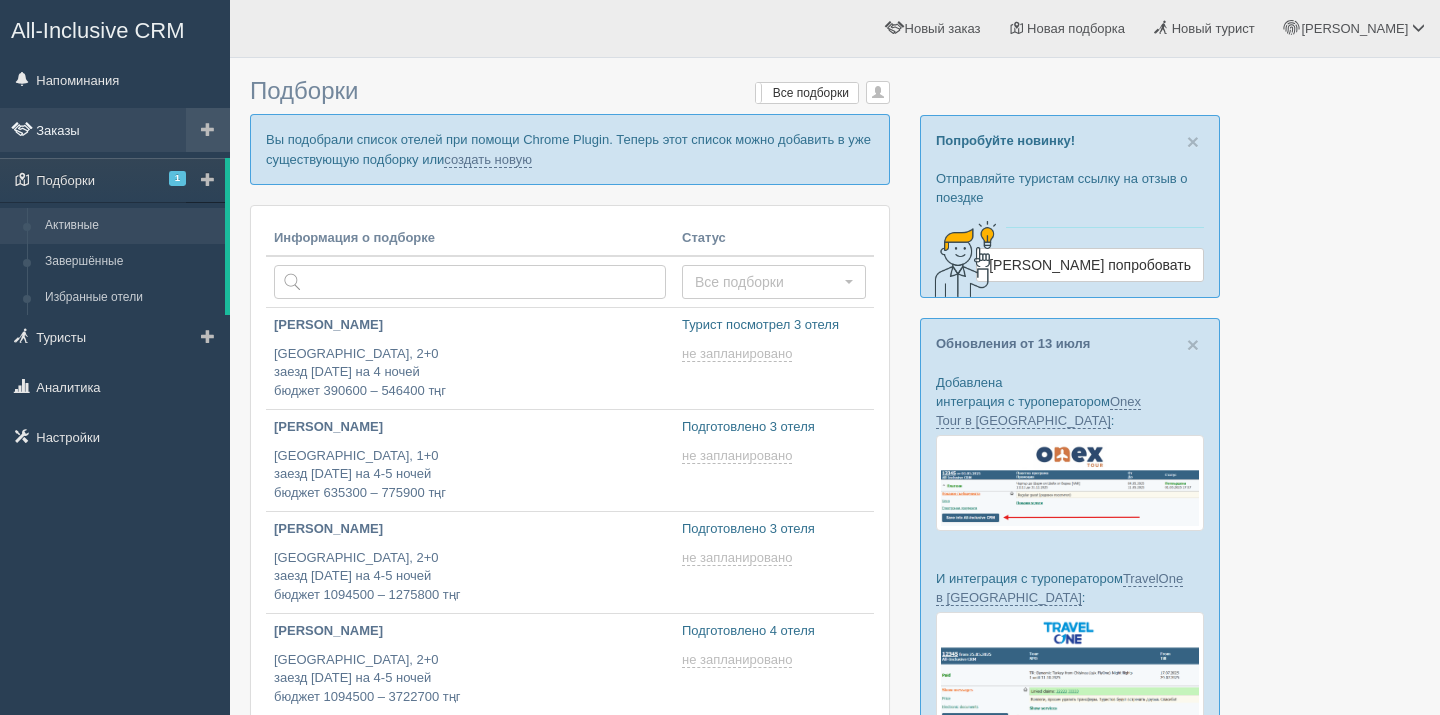 click on "Заказы" at bounding box center (115, 130) 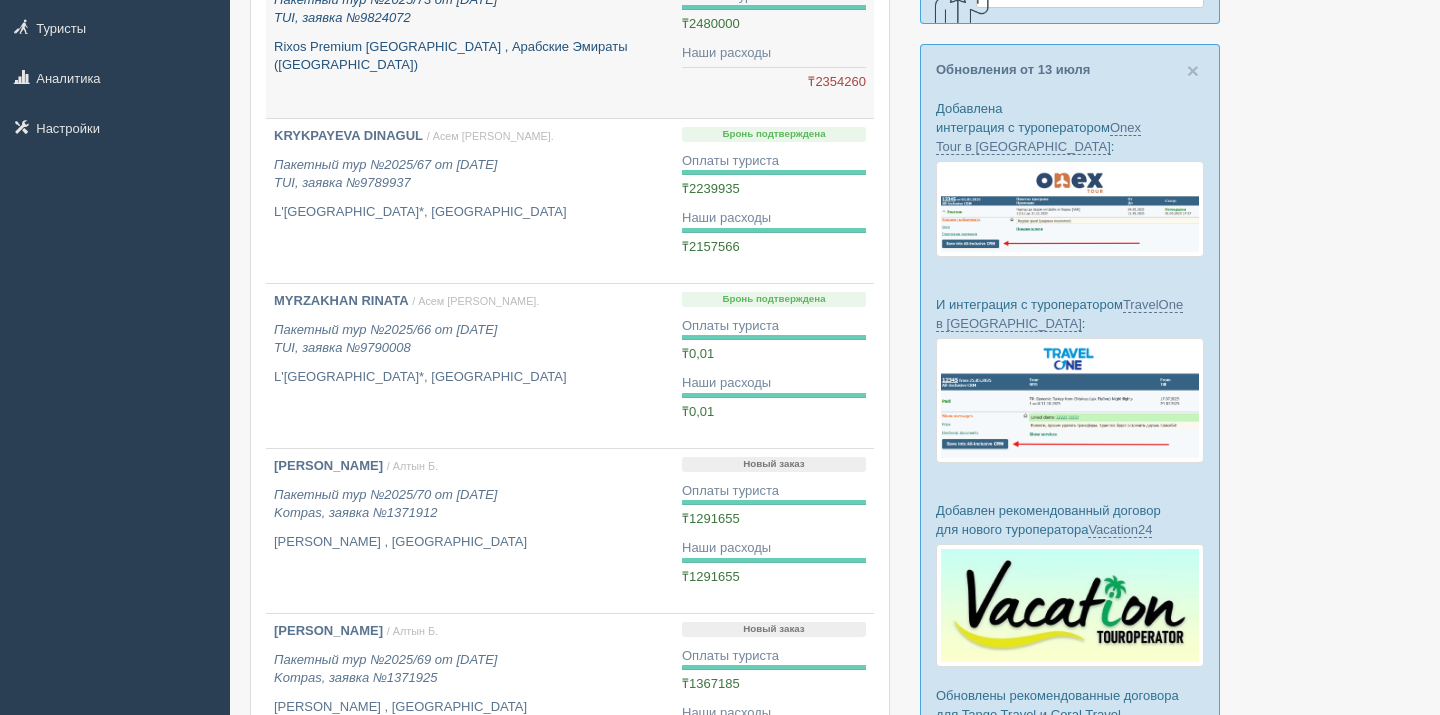 scroll, scrollTop: 0, scrollLeft: 0, axis: both 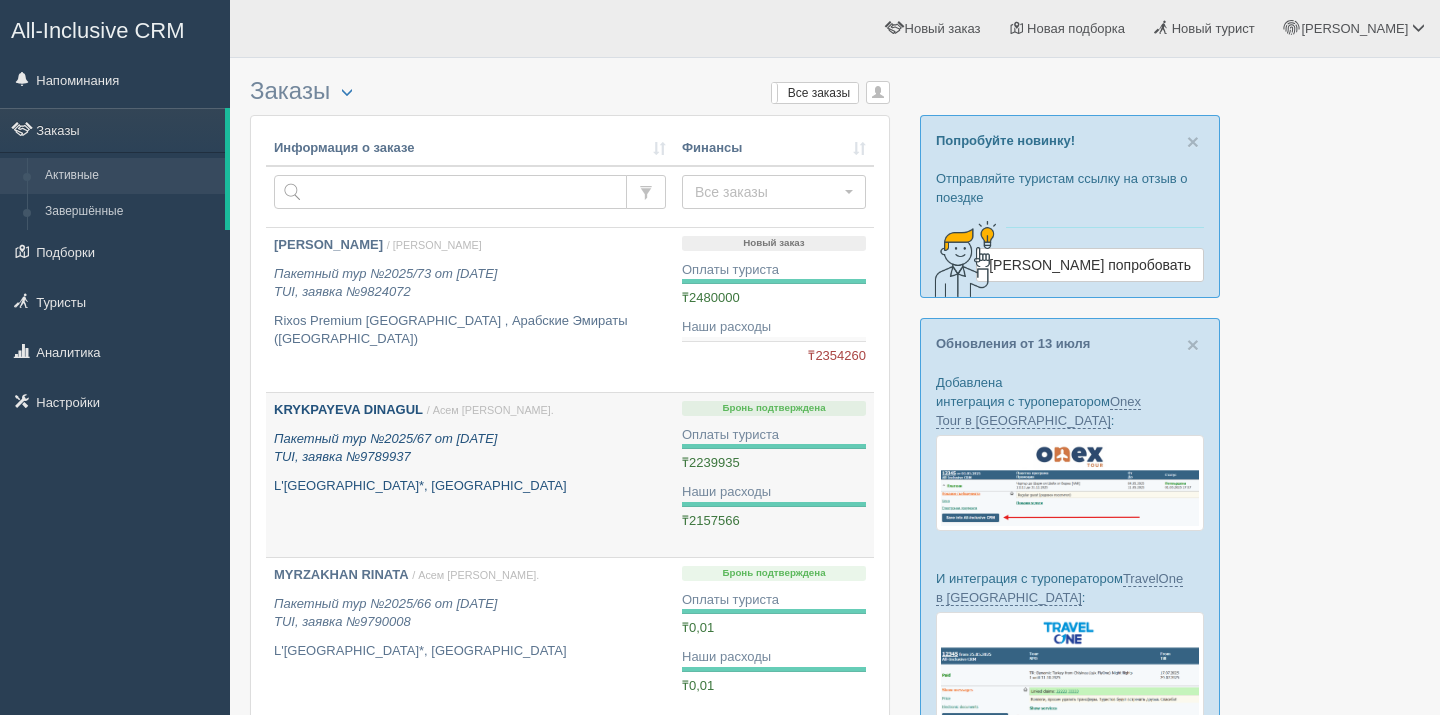 click on "KRYKPAYEVA DINAGUL" at bounding box center [348, 409] 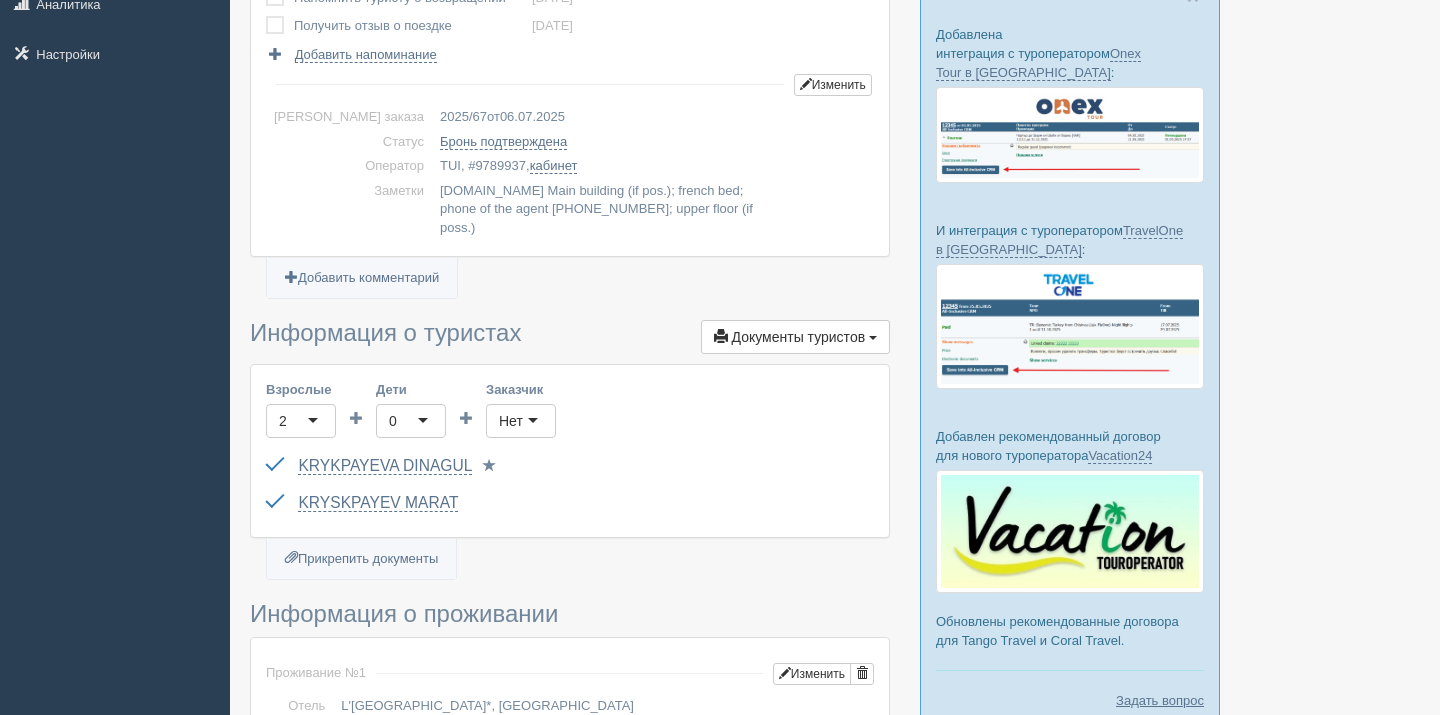 scroll, scrollTop: 0, scrollLeft: 0, axis: both 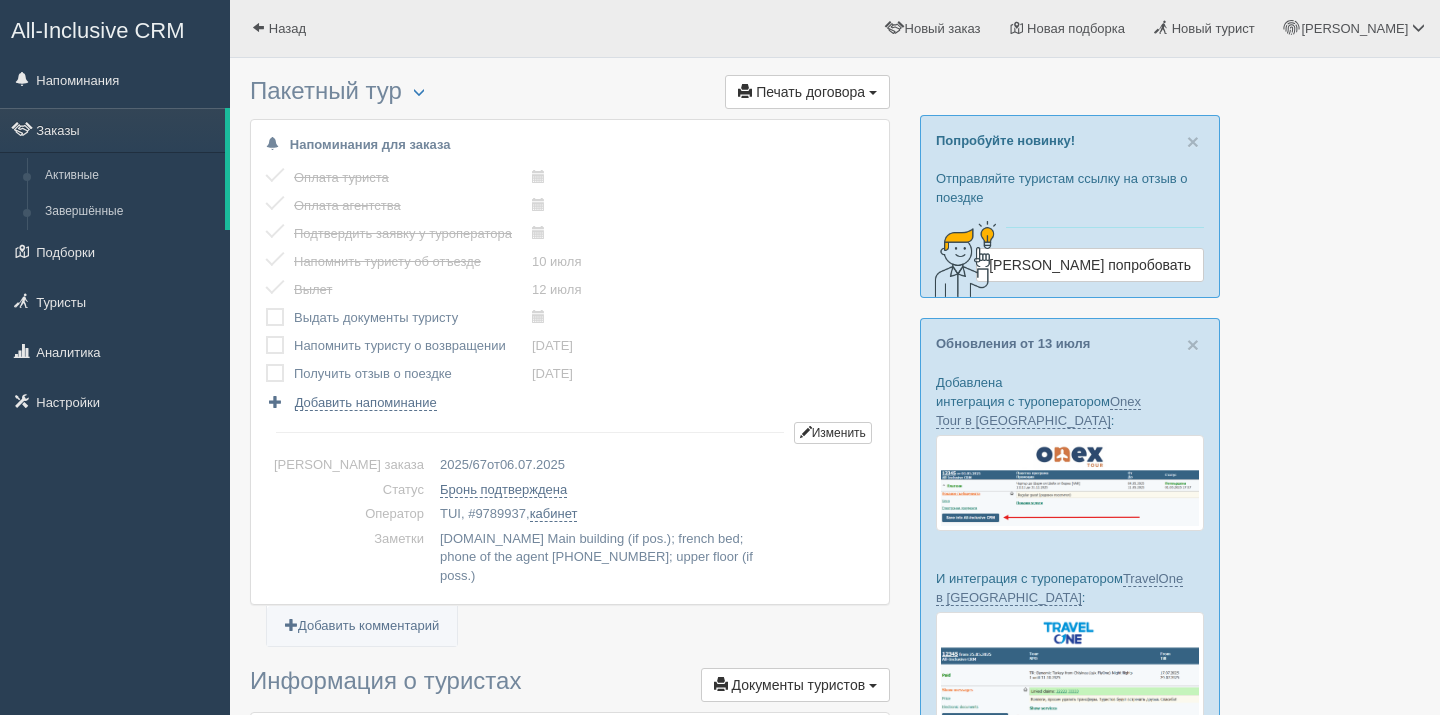 click on "All-Inclusive CRM" at bounding box center (115, 28) 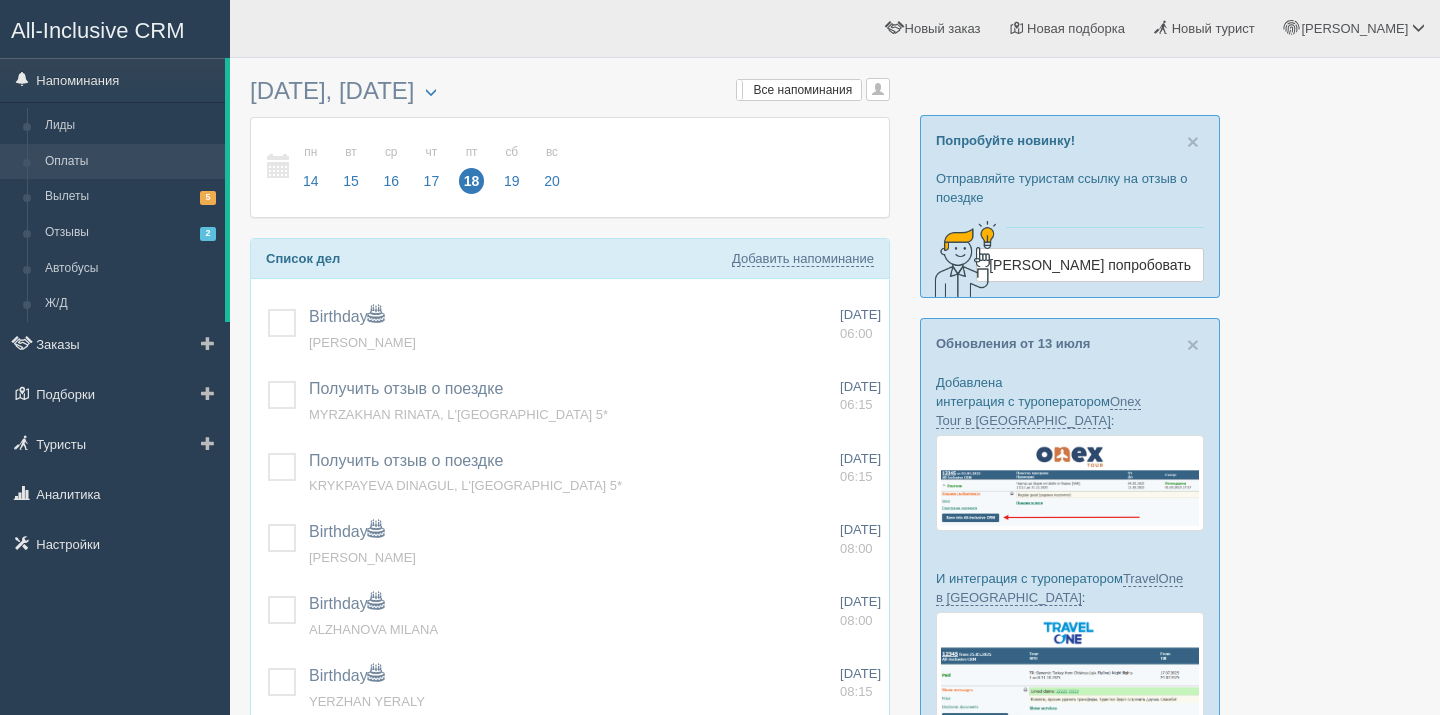 scroll, scrollTop: 0, scrollLeft: 0, axis: both 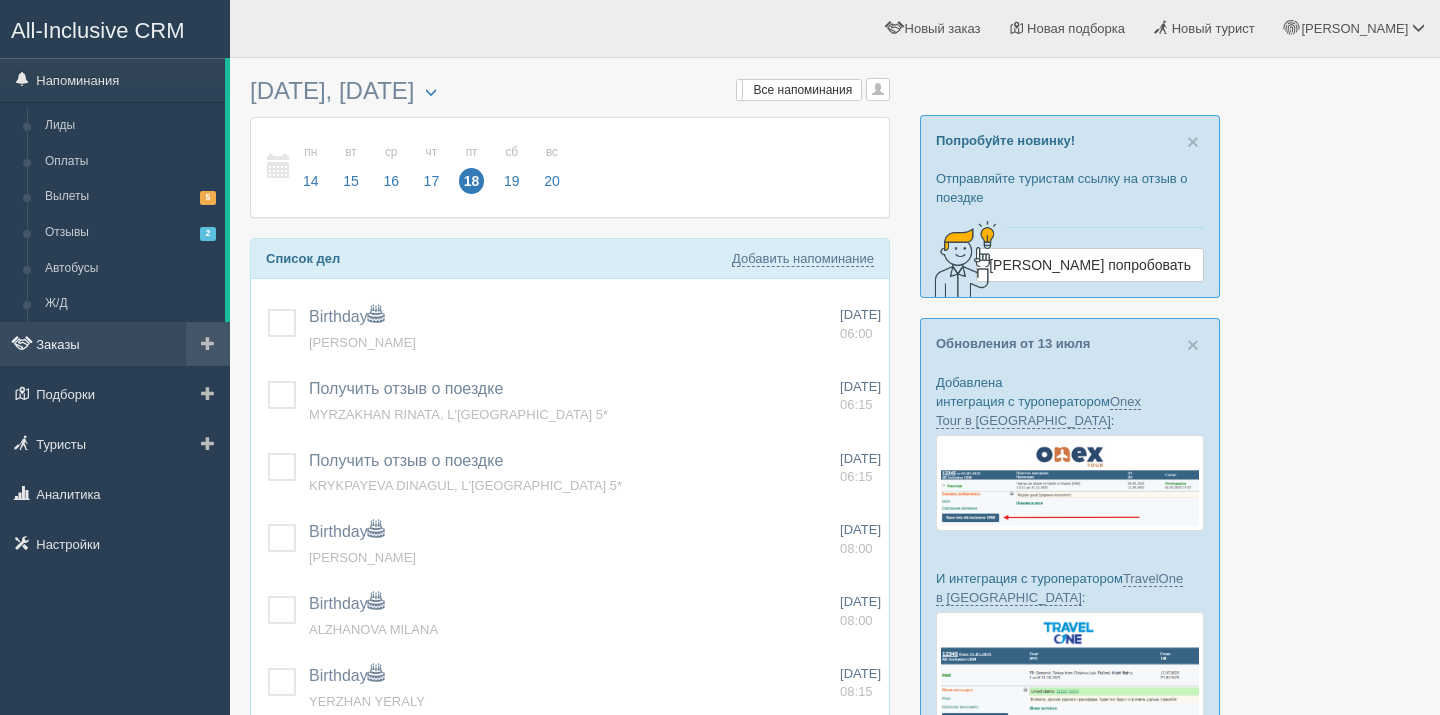 click on "Заказы" at bounding box center [115, 344] 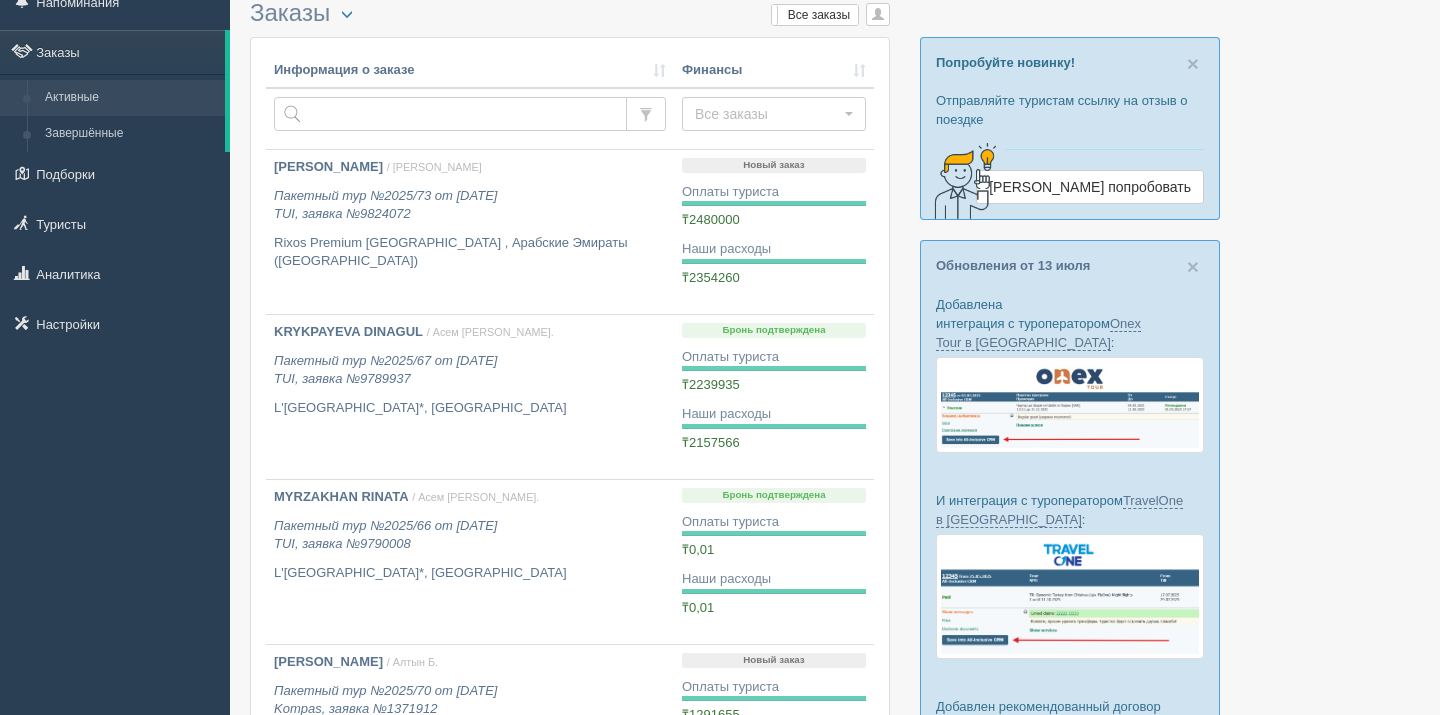 scroll, scrollTop: 40, scrollLeft: 0, axis: vertical 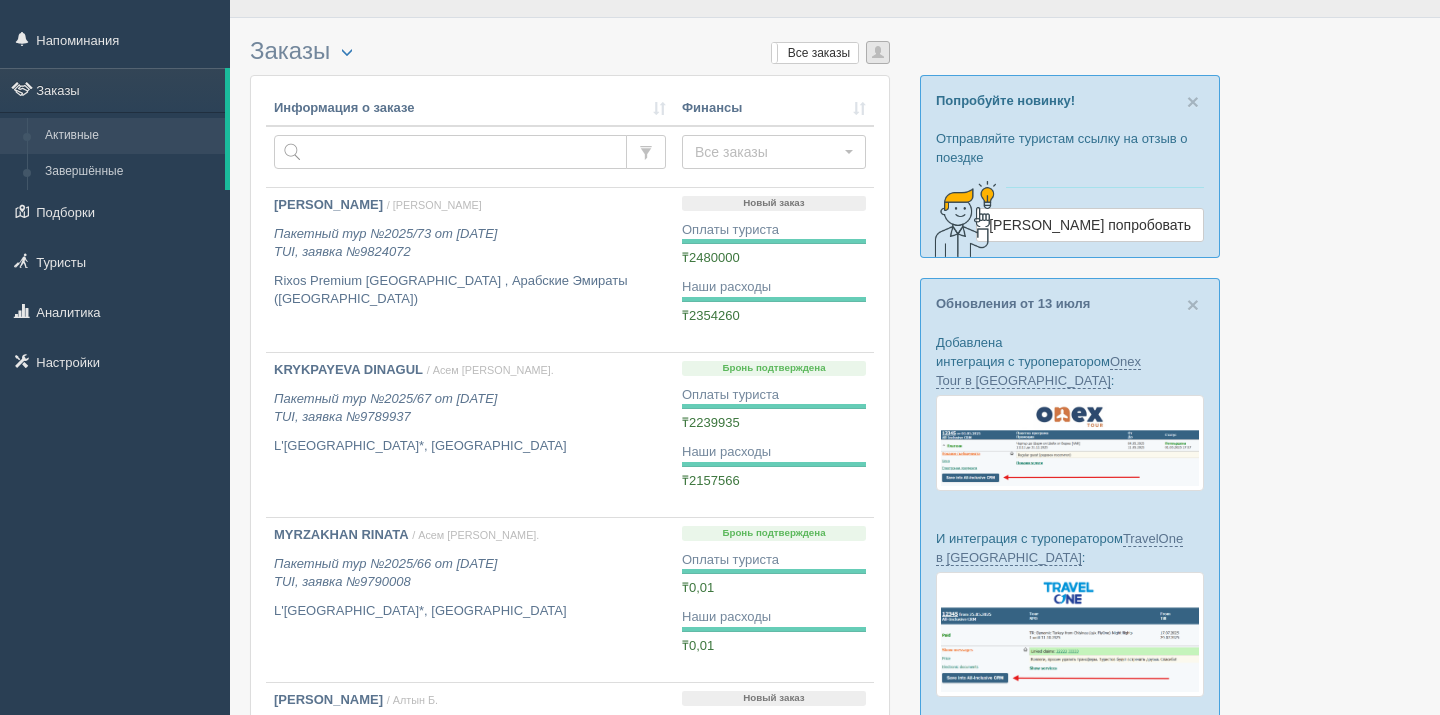 click at bounding box center (878, 52) 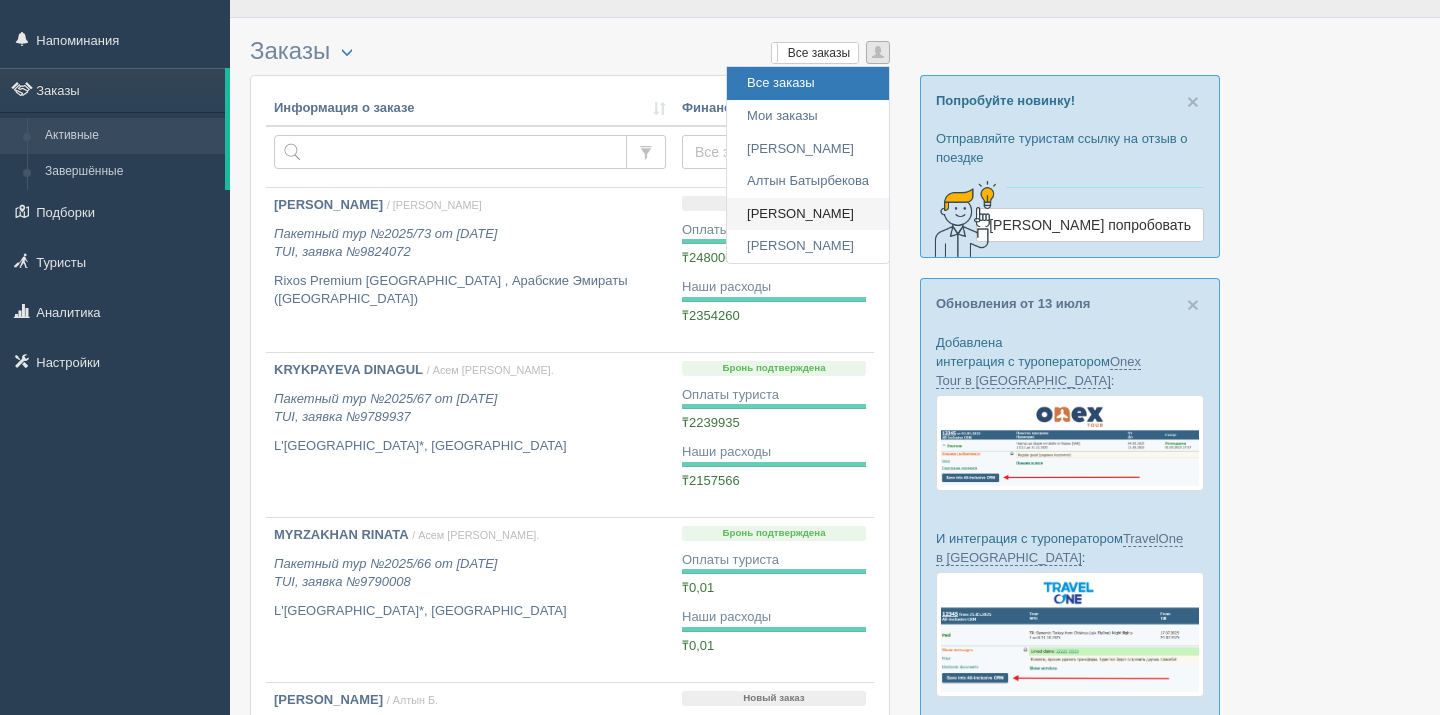 click on "[PERSON_NAME]" at bounding box center [808, 214] 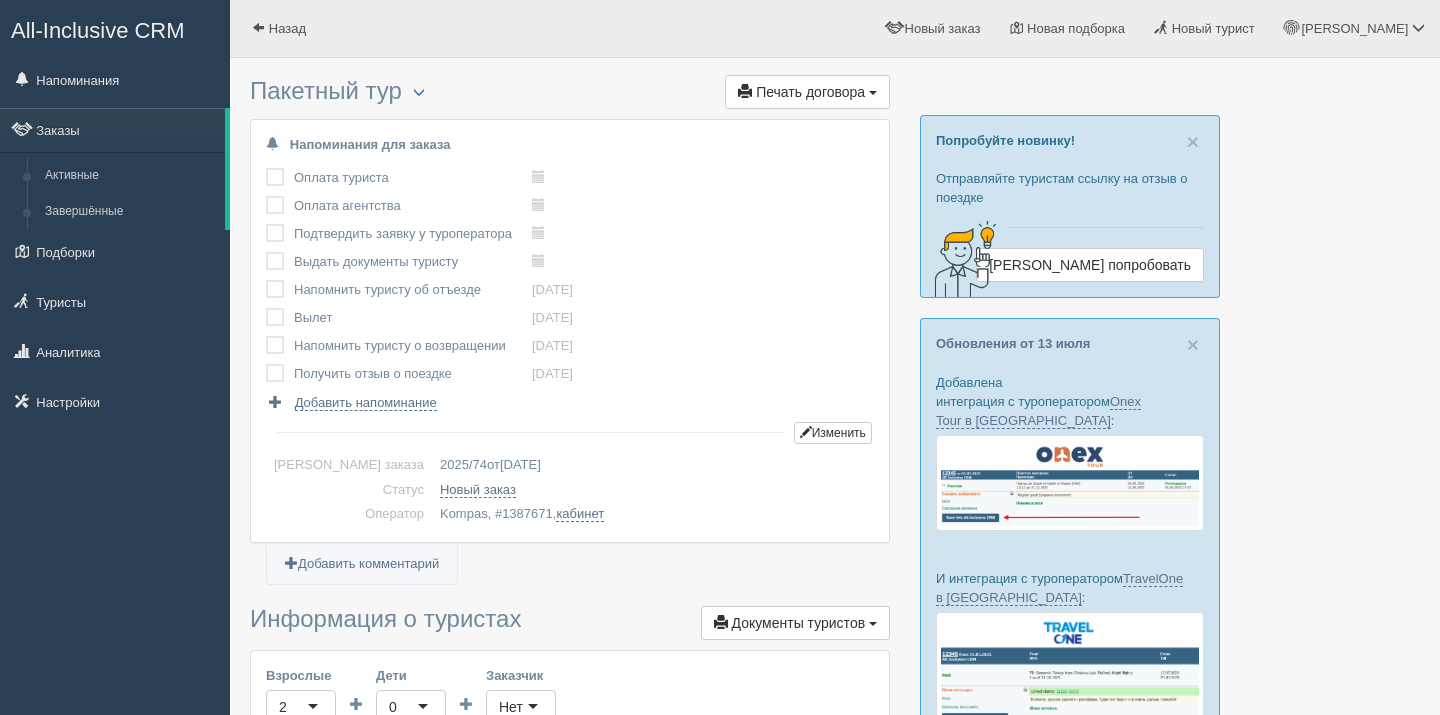scroll, scrollTop: 0, scrollLeft: 0, axis: both 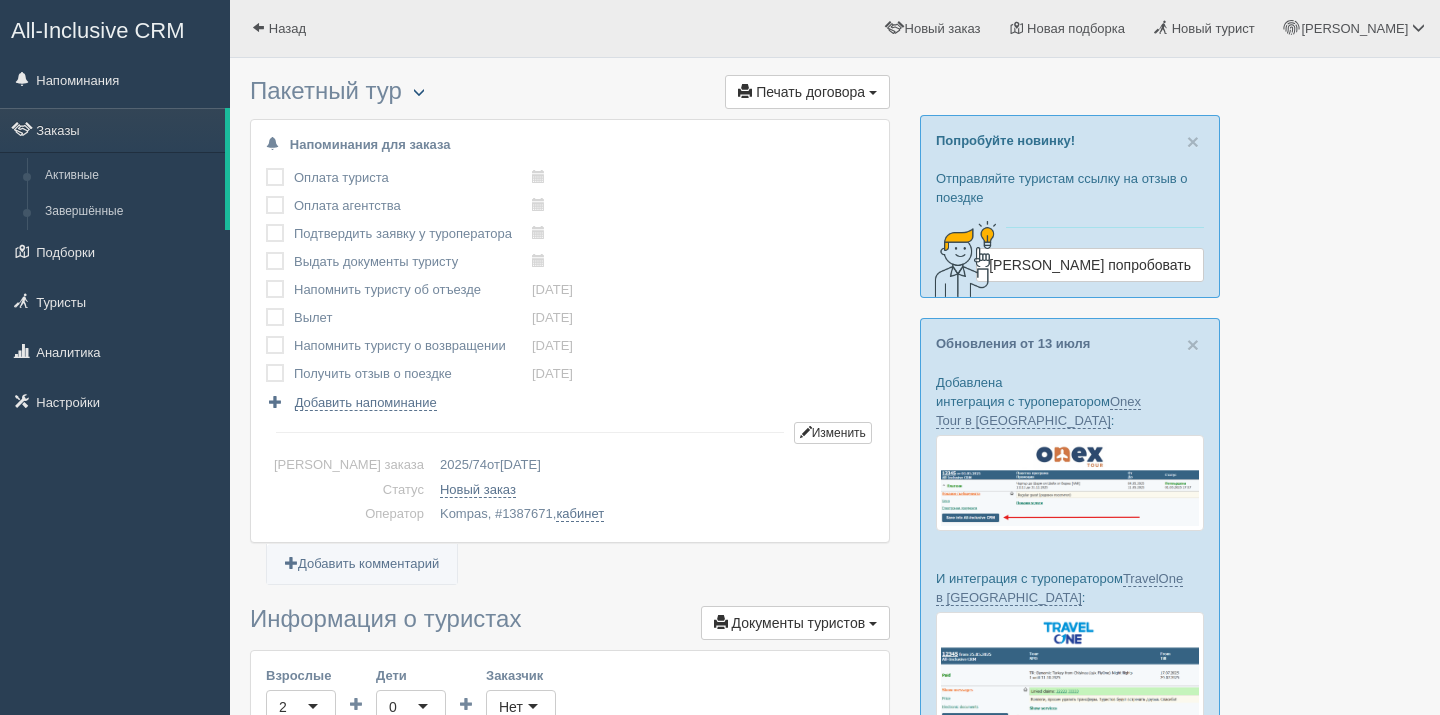 click at bounding box center (419, 92) 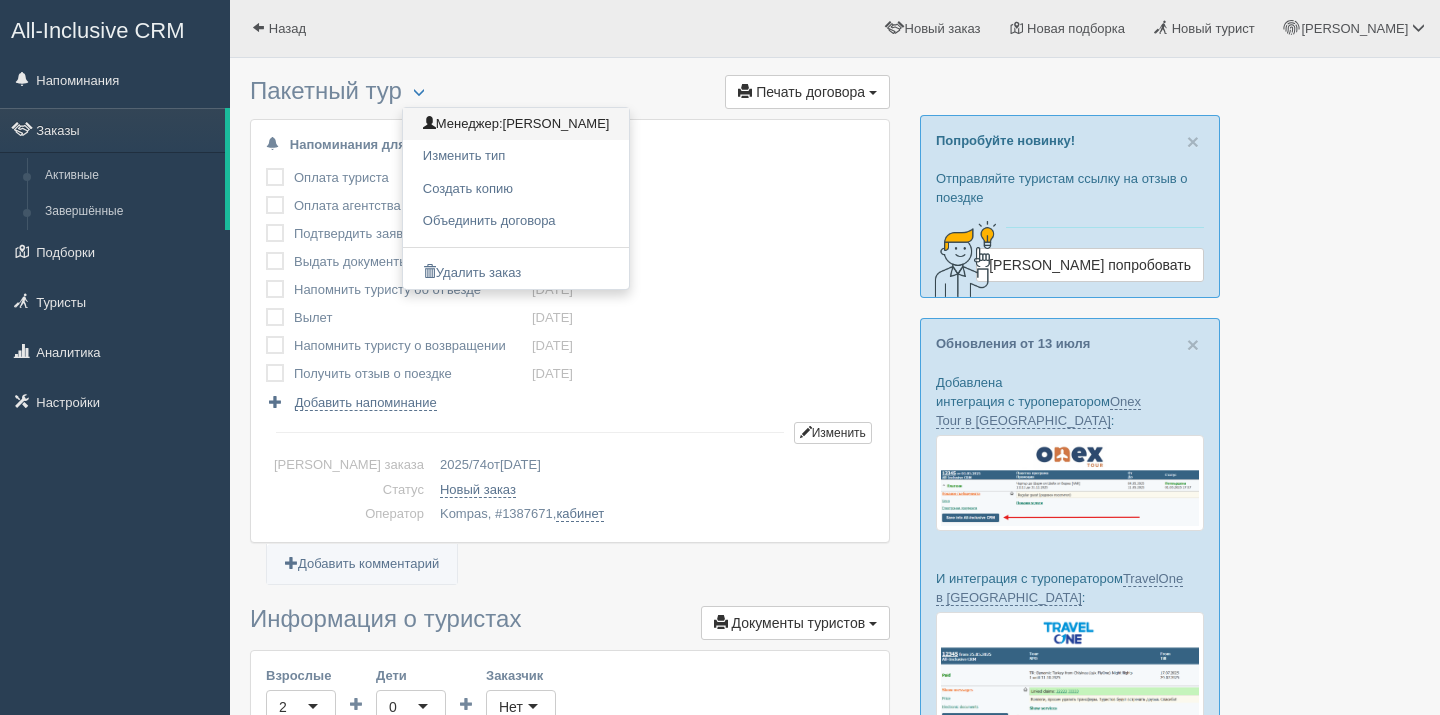 click on "Менеджер:
Dana Aknazarova" at bounding box center (516, 124) 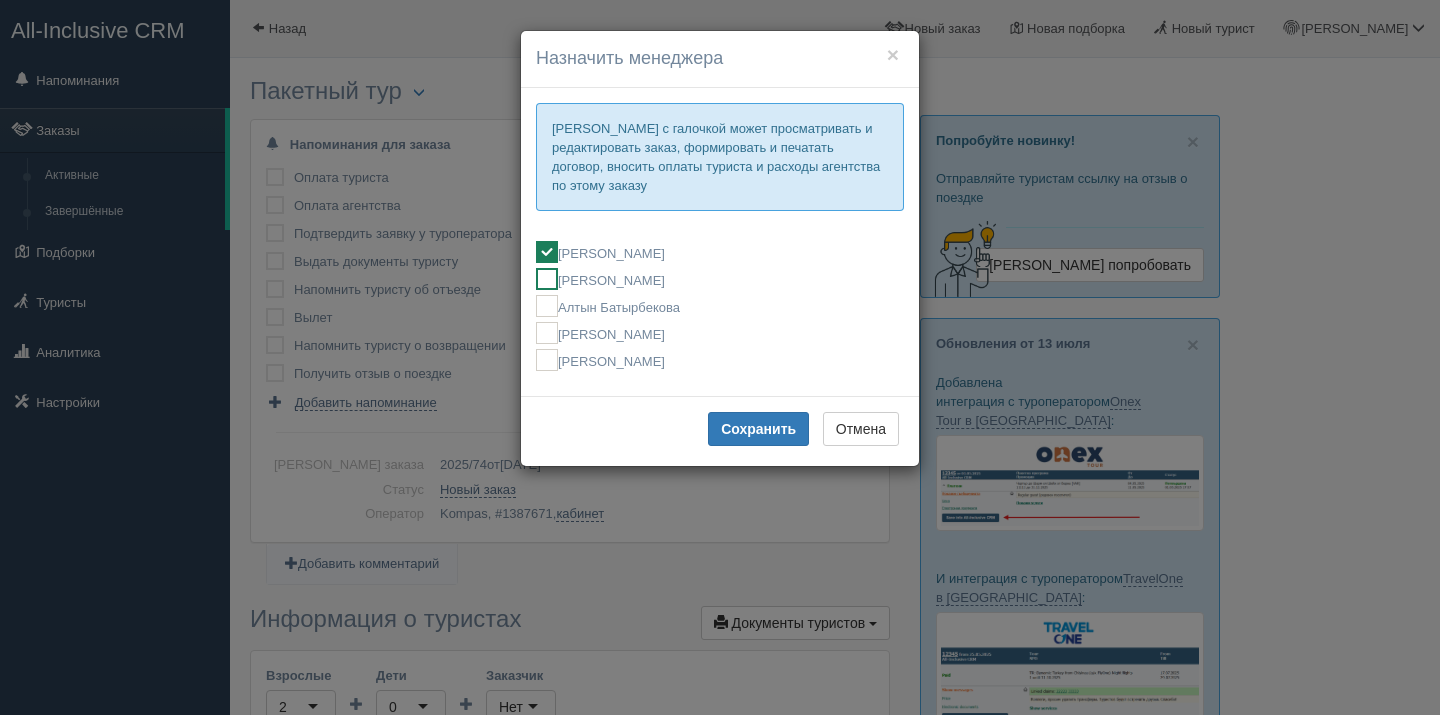 click on "[PERSON_NAME]" at bounding box center [720, 279] 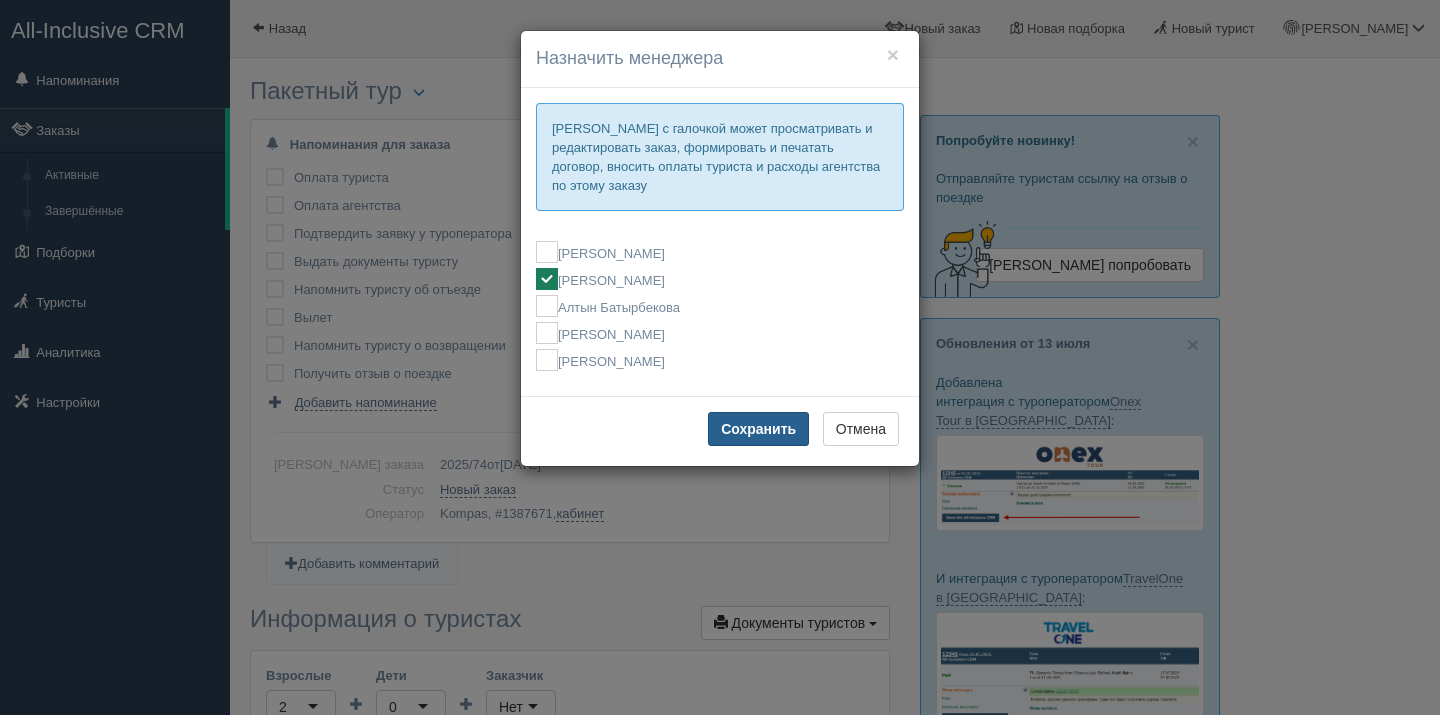 click on "Сохранить" at bounding box center (758, 429) 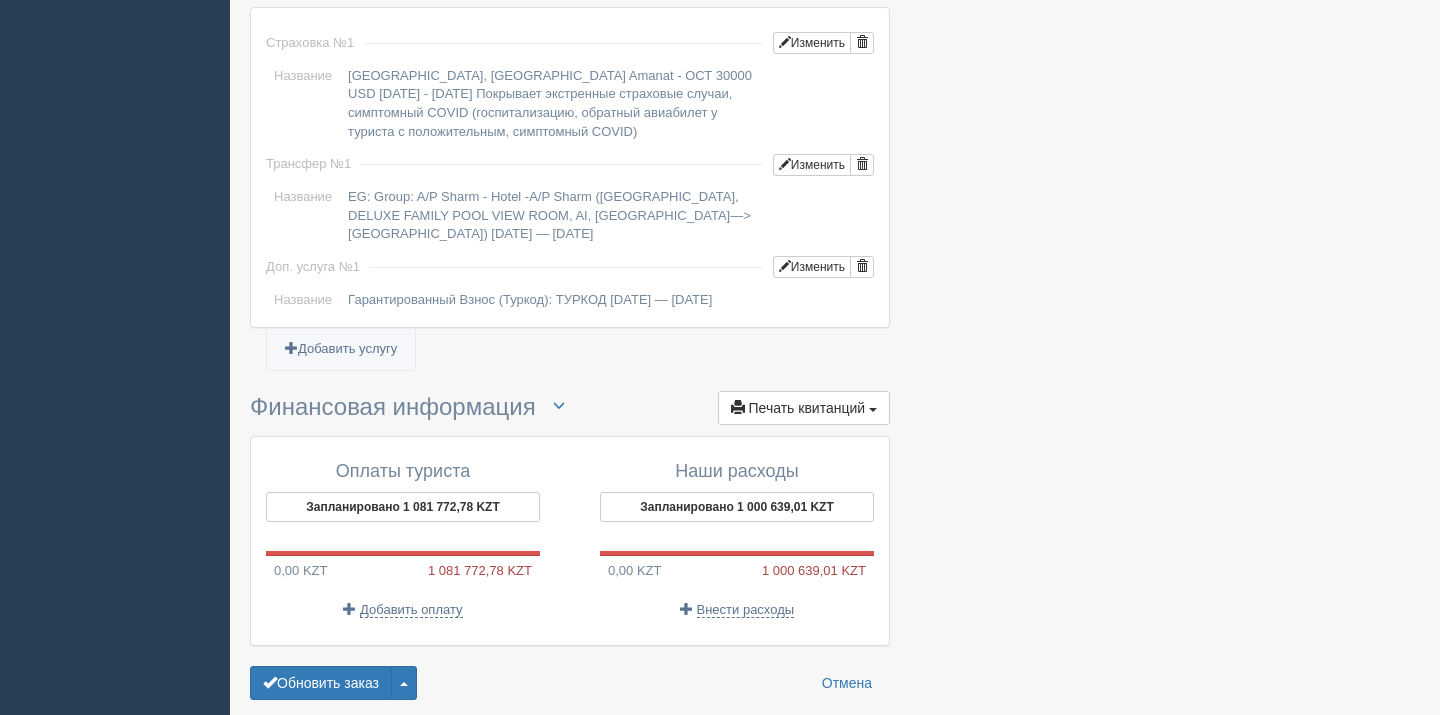 scroll, scrollTop: 1729, scrollLeft: 0, axis: vertical 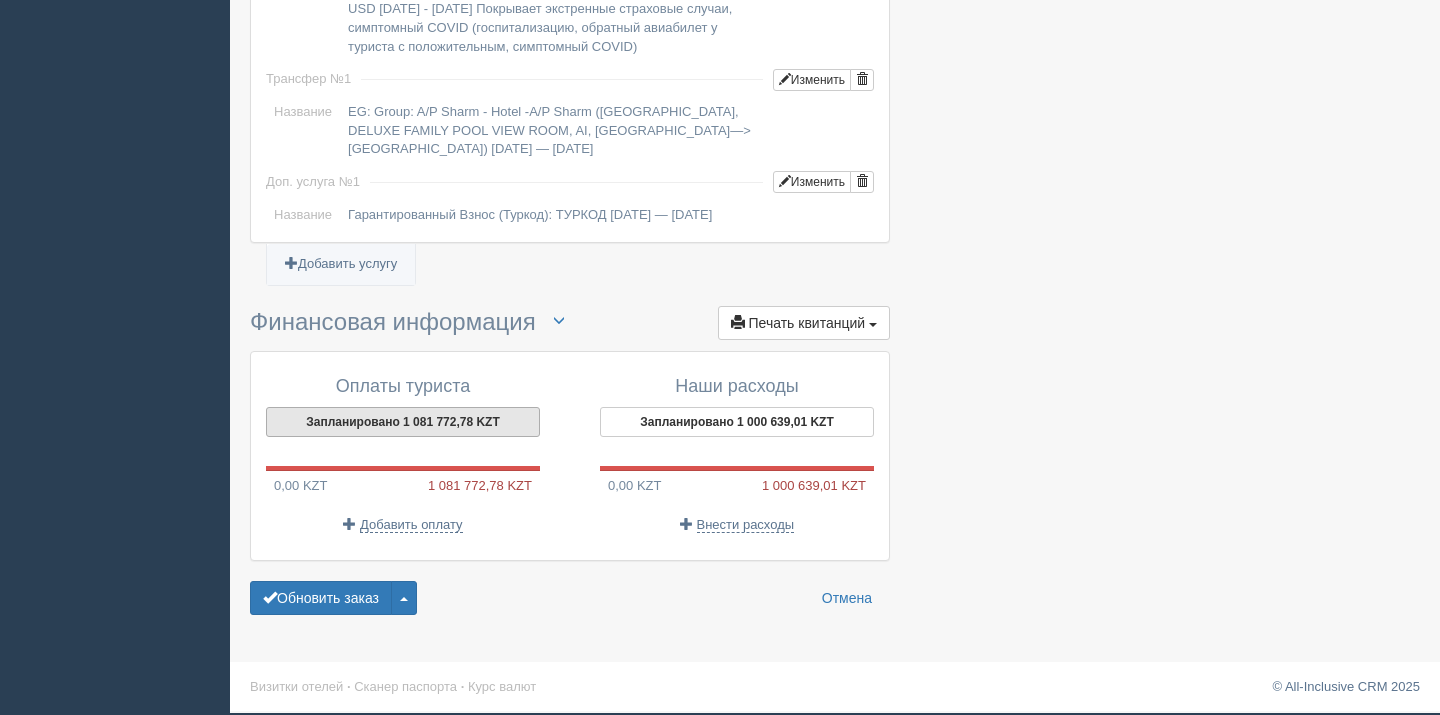 click on "Запланировано 1 081 772,78 KZT" at bounding box center [403, 422] 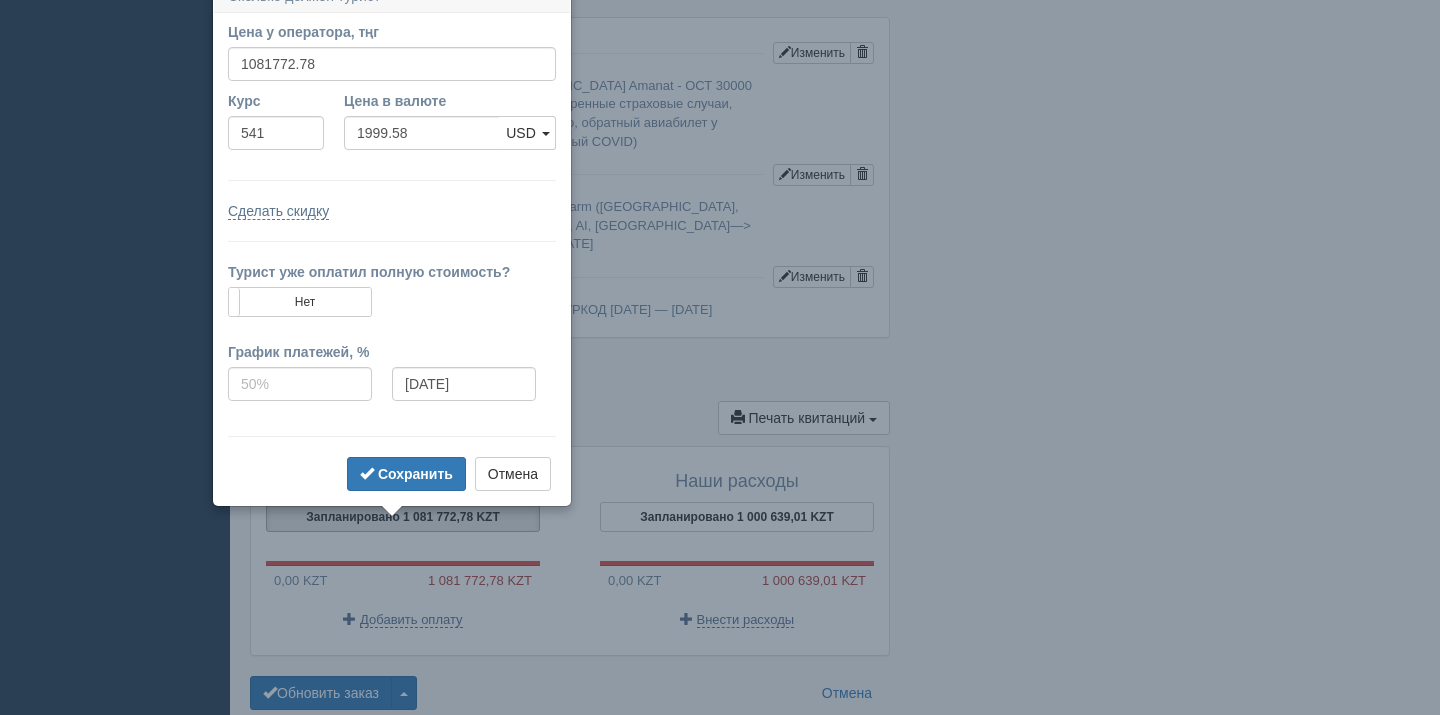 scroll, scrollTop: 1595, scrollLeft: 0, axis: vertical 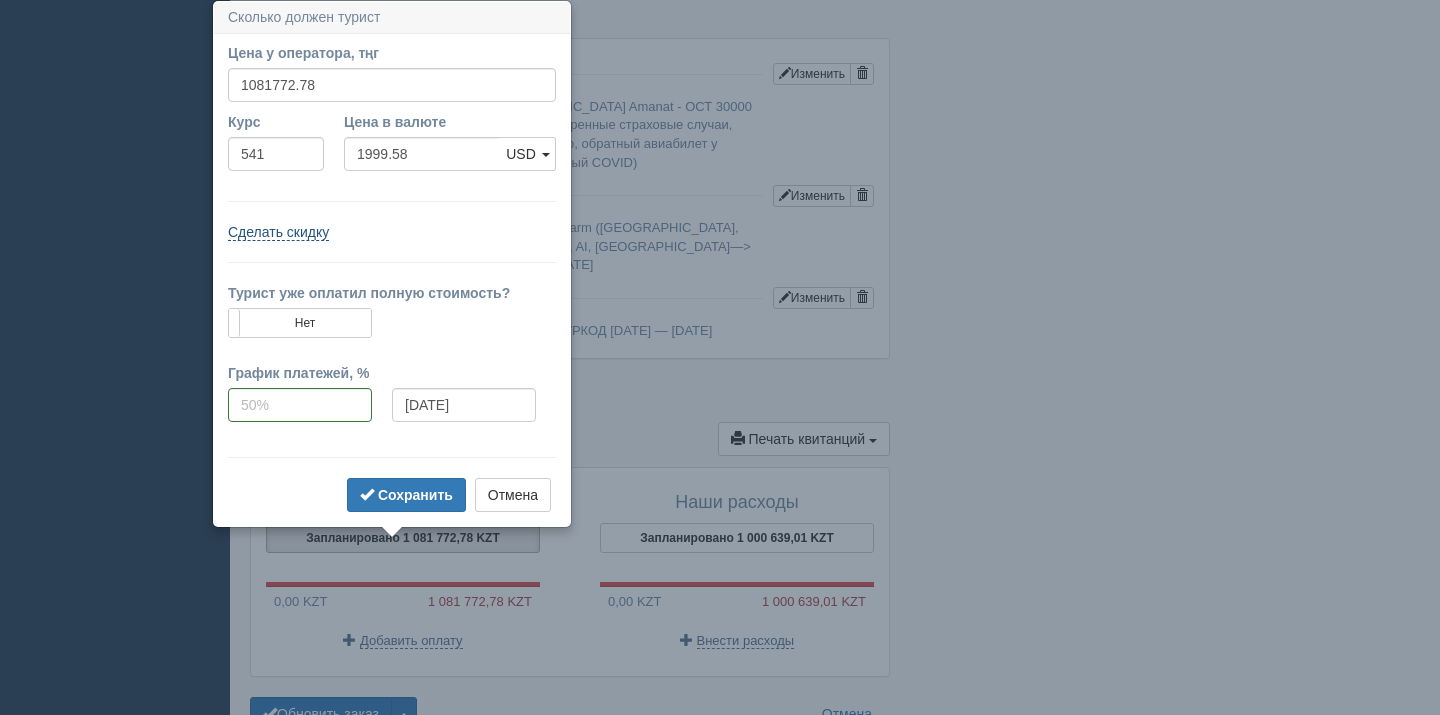 click on "Сделать скидку" at bounding box center (278, 232) 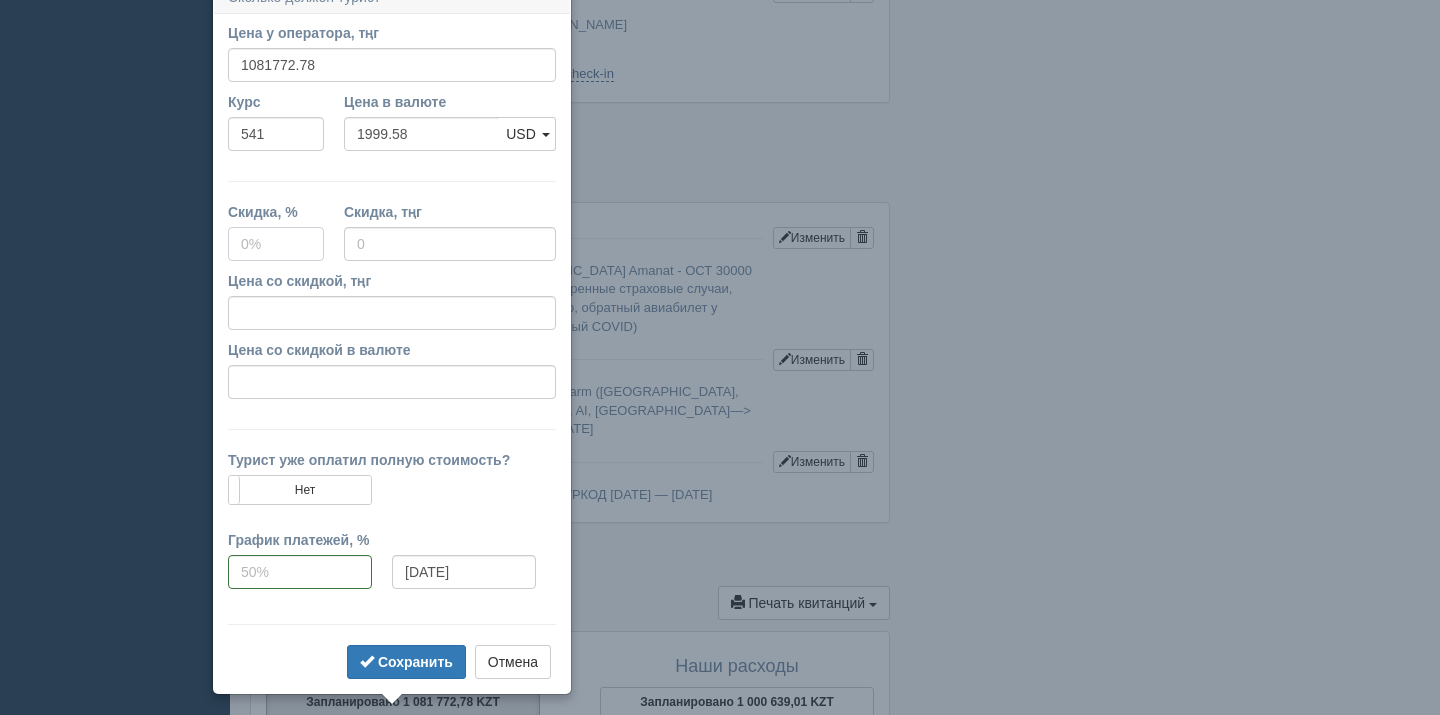 scroll, scrollTop: 1411, scrollLeft: 0, axis: vertical 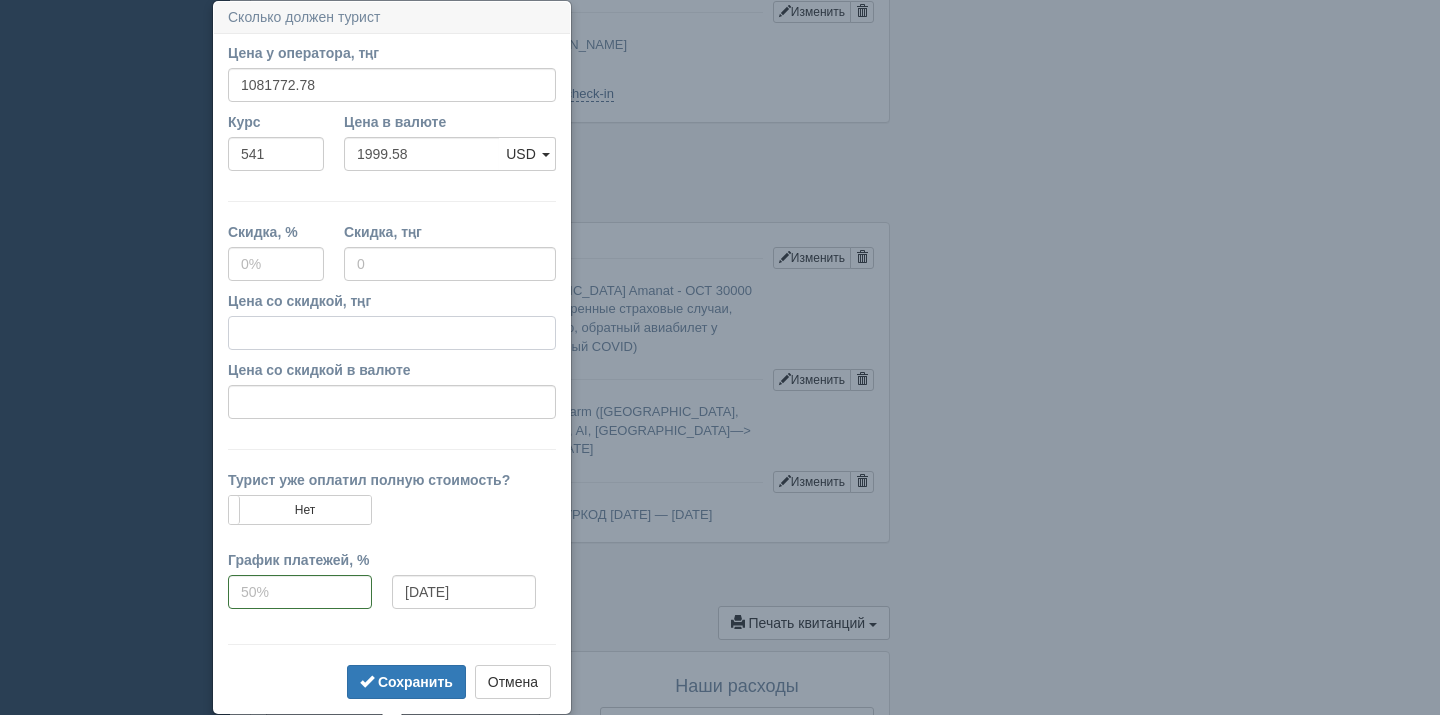 click on "Цена со скидкой, тңг" at bounding box center (392, 333) 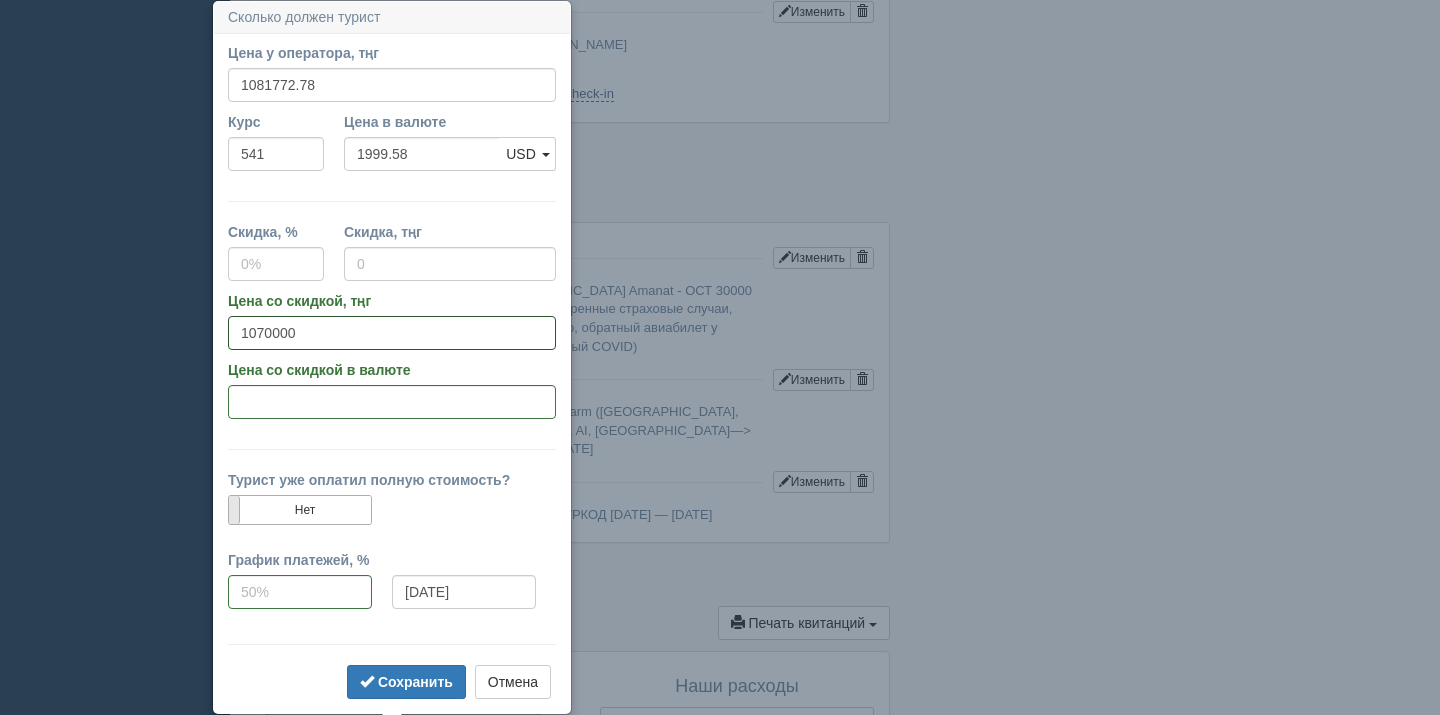 type on "1070000" 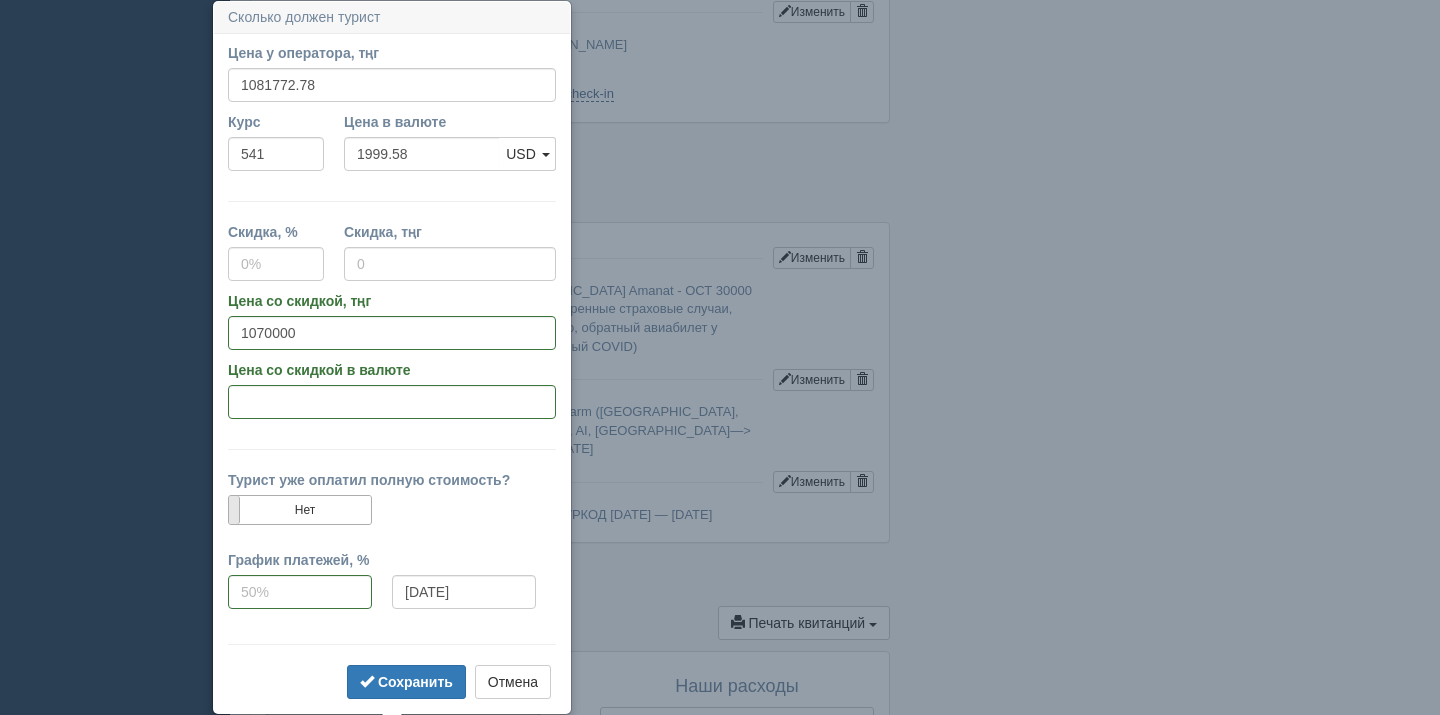 type on "1" 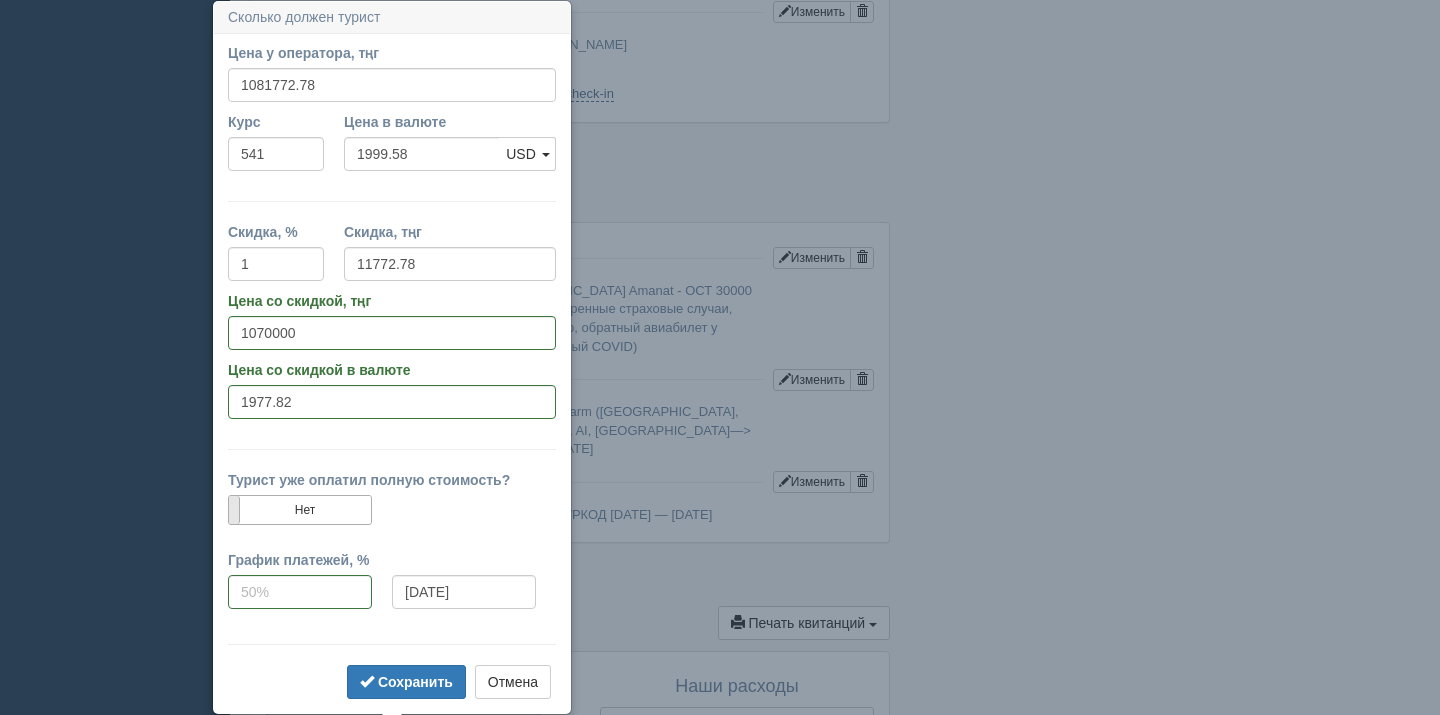 click at bounding box center (229, 510) 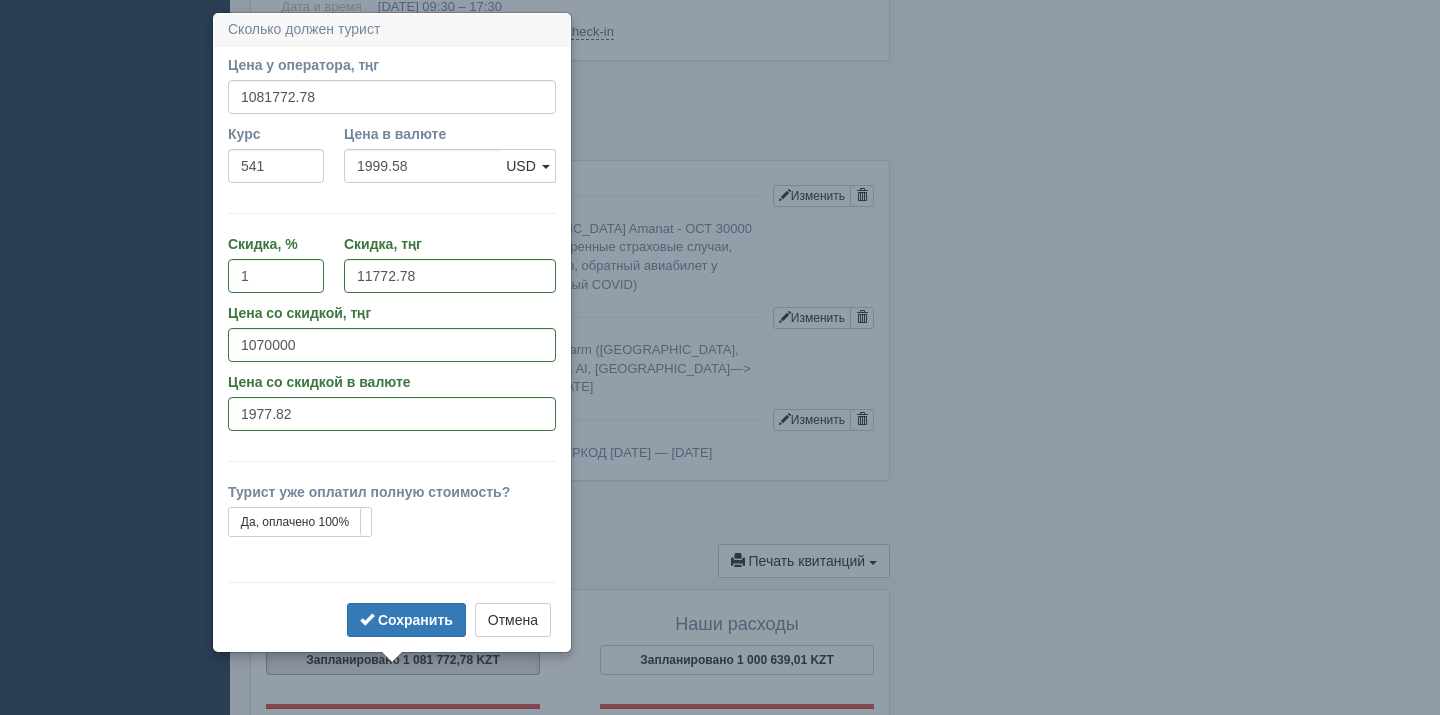scroll, scrollTop: 1485, scrollLeft: 0, axis: vertical 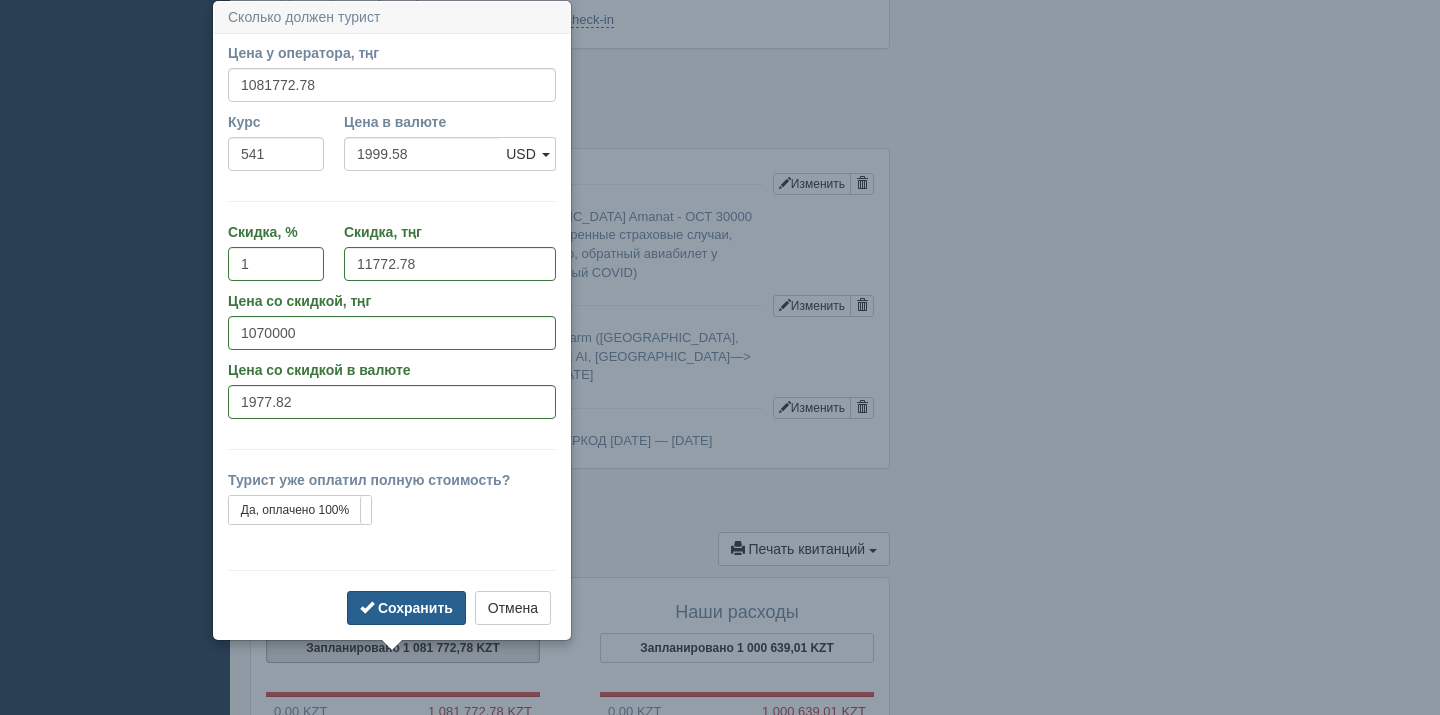click on "Сохранить" at bounding box center (406, 608) 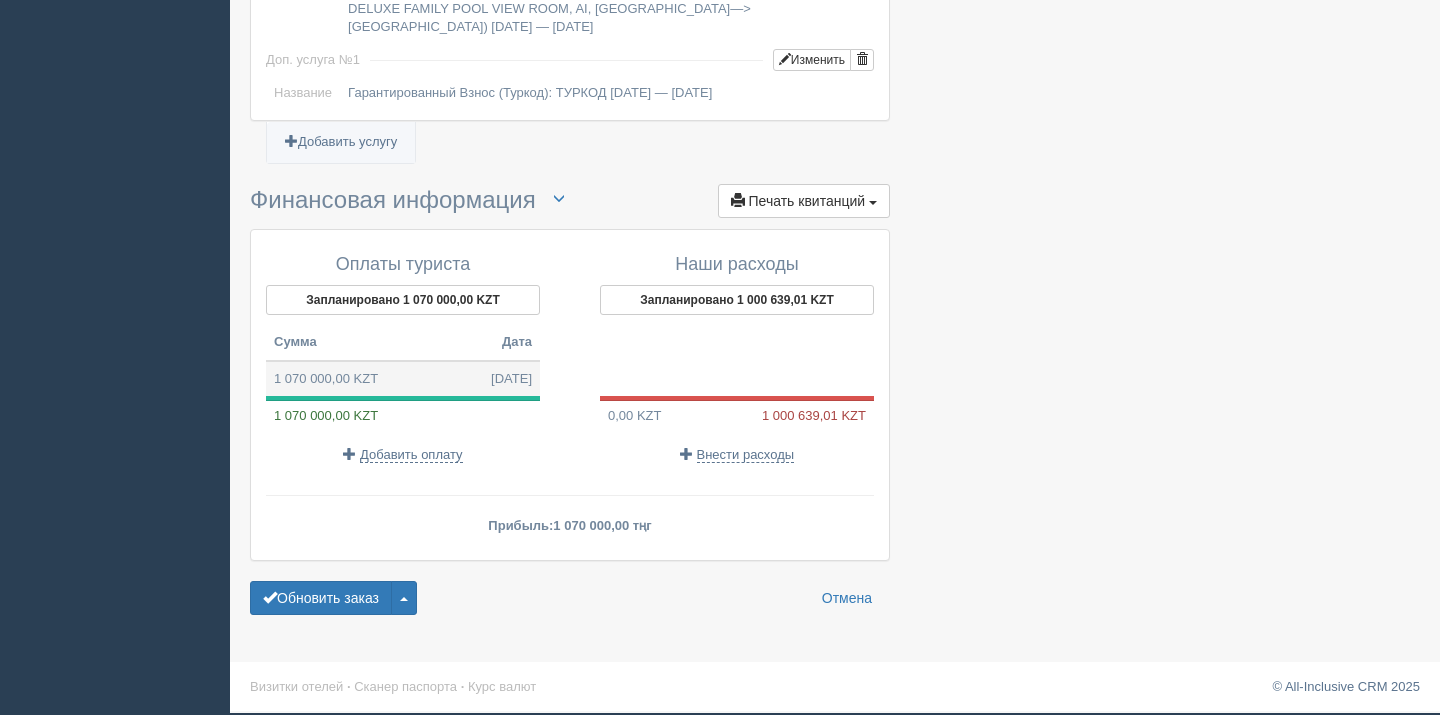click on "1 070 000,00 KZT
18.07.2025" at bounding box center [403, 379] 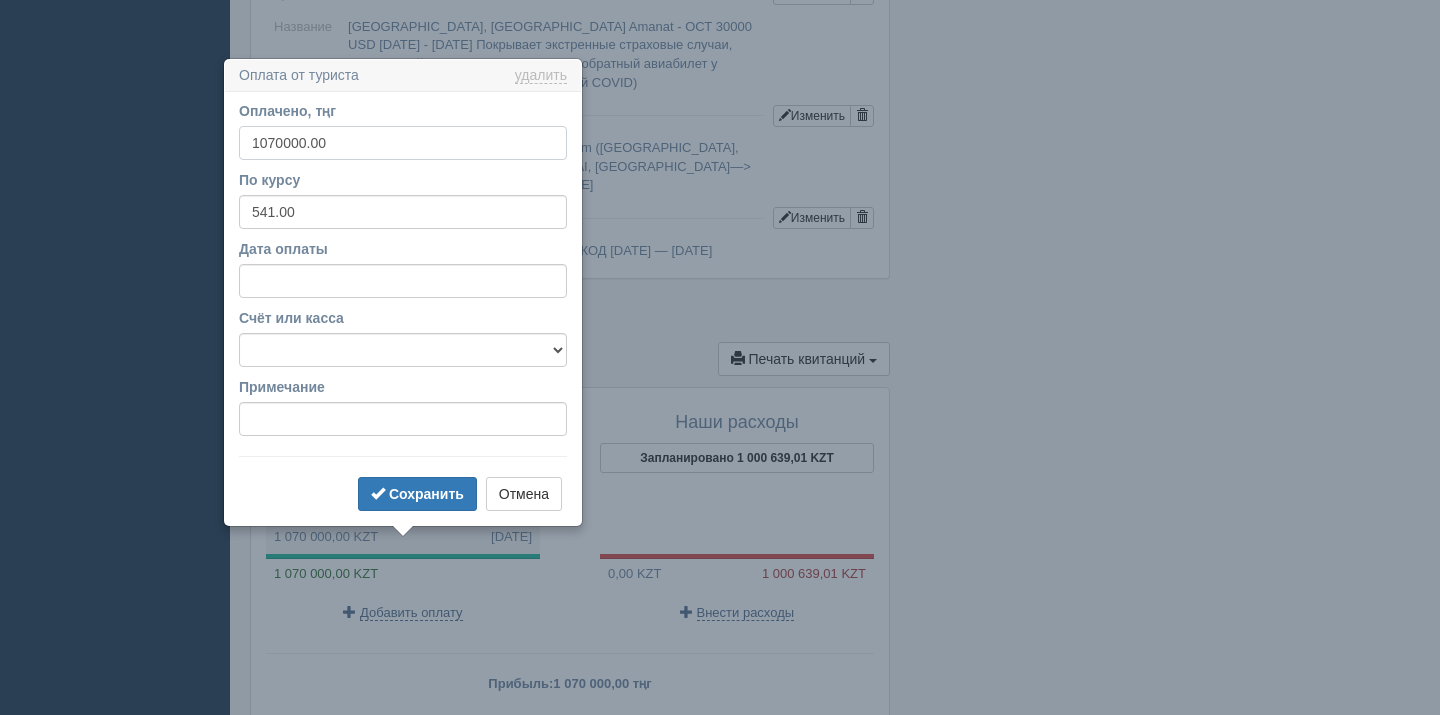 scroll, scrollTop: 1733, scrollLeft: 0, axis: vertical 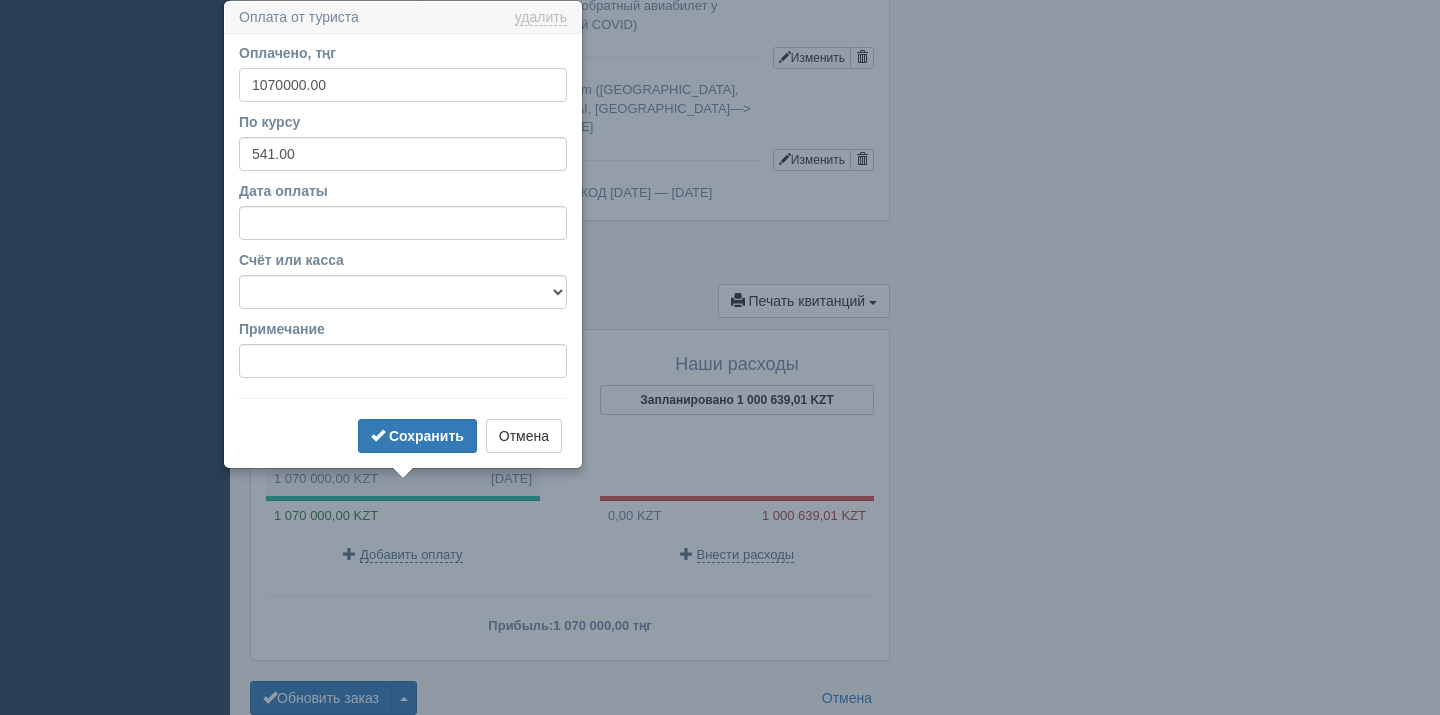 drag, startPoint x: 354, startPoint y: 87, endPoint x: 204, endPoint y: 78, distance: 150.26976 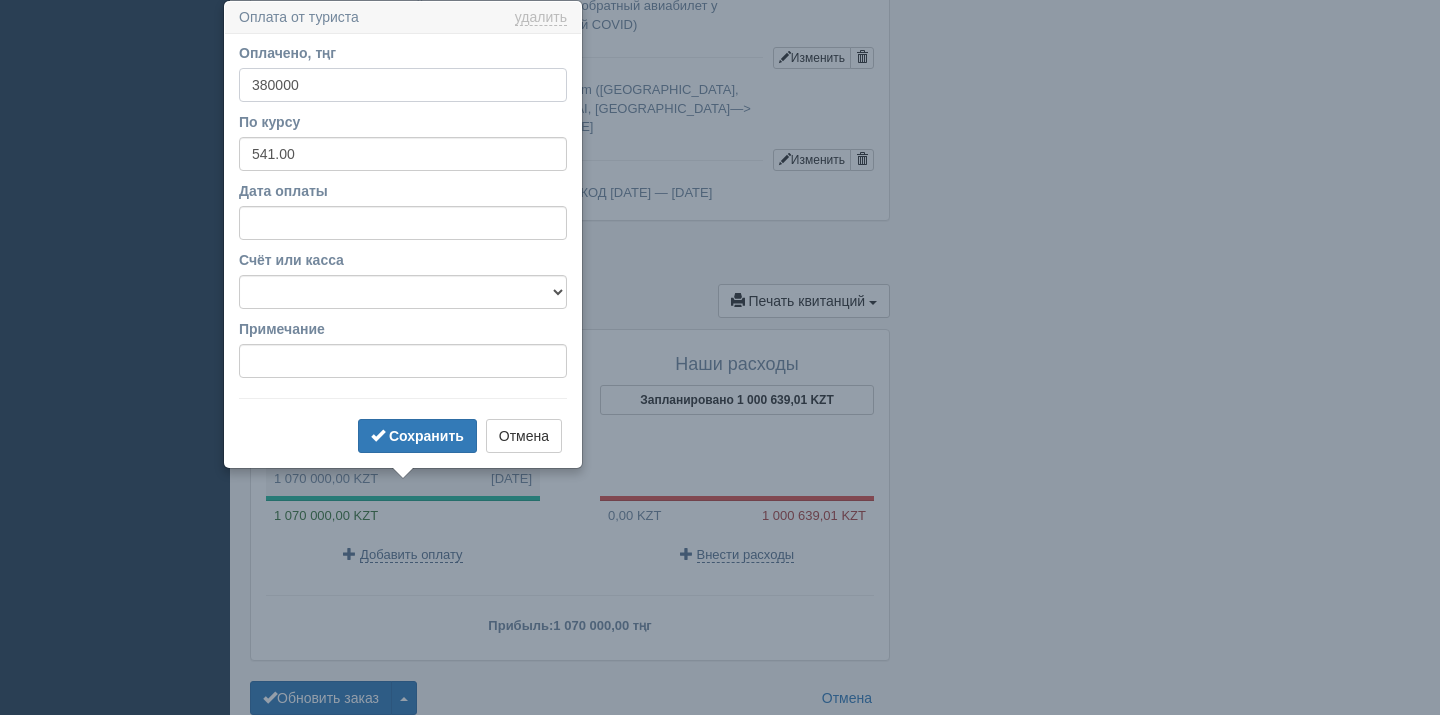 type on "380000" 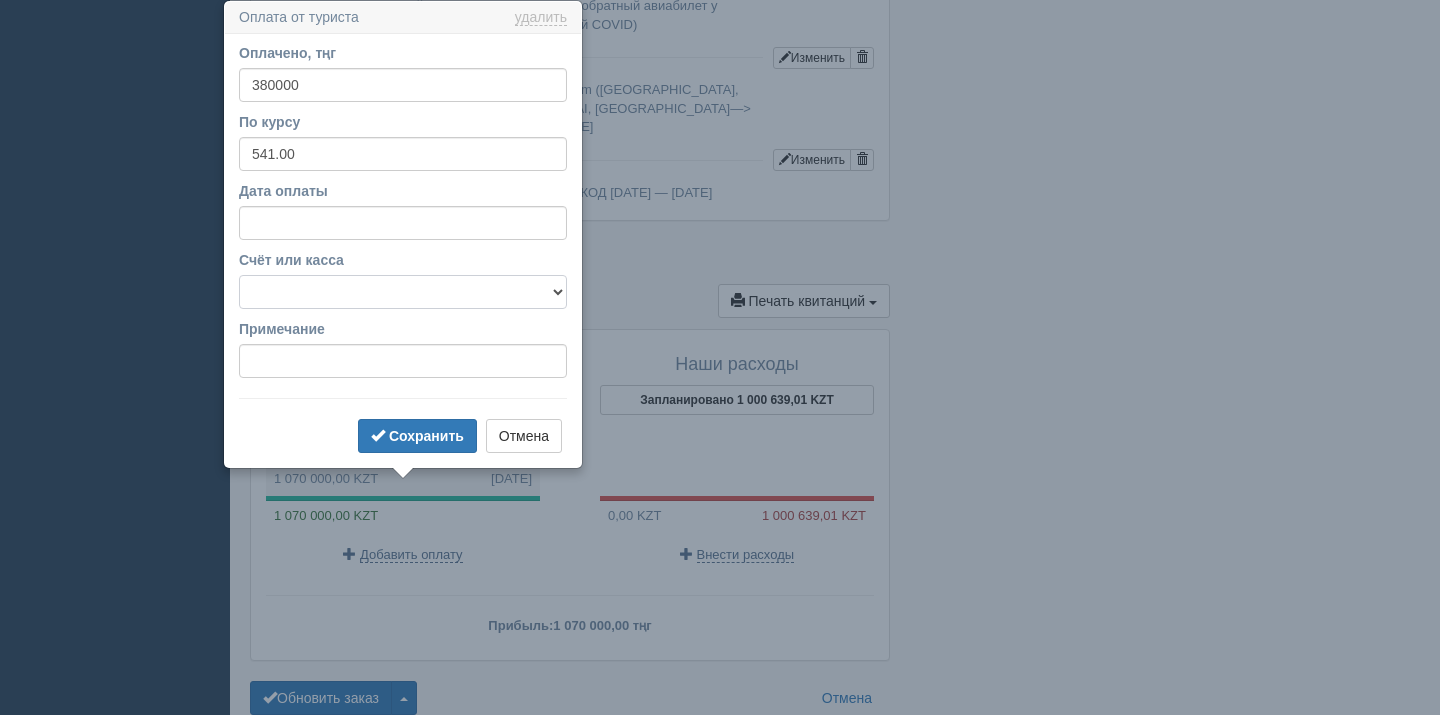 click on "Банковский счёт
Наличная касса" at bounding box center (403, 292) 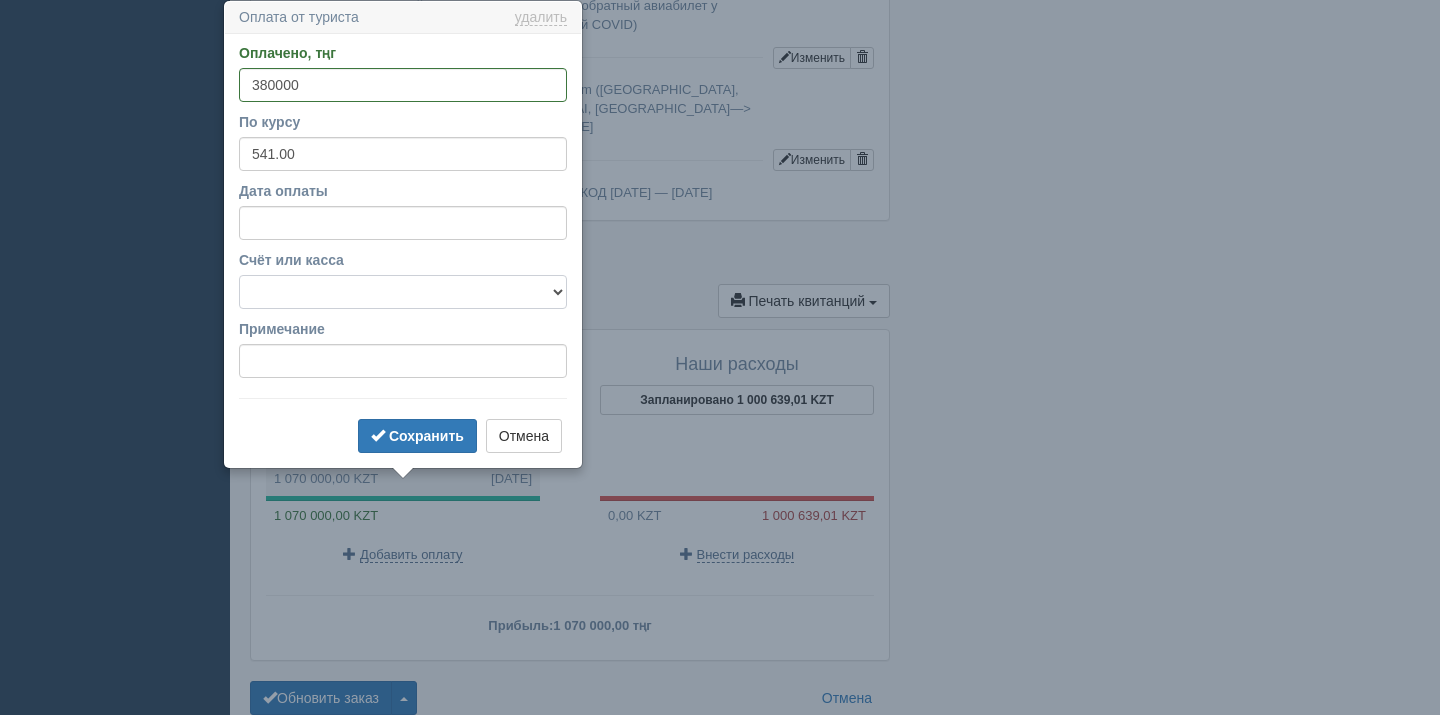 select on "1627" 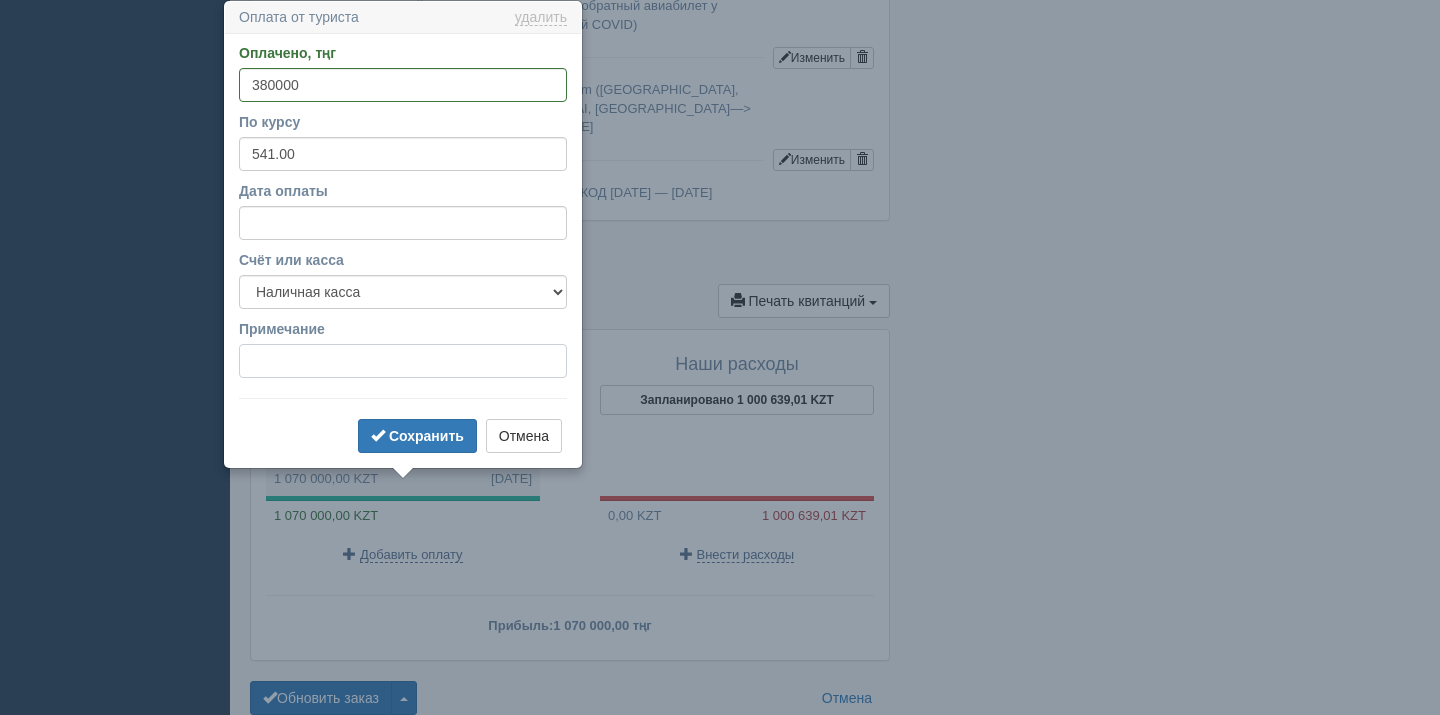 click on "Примечание" at bounding box center [403, 361] 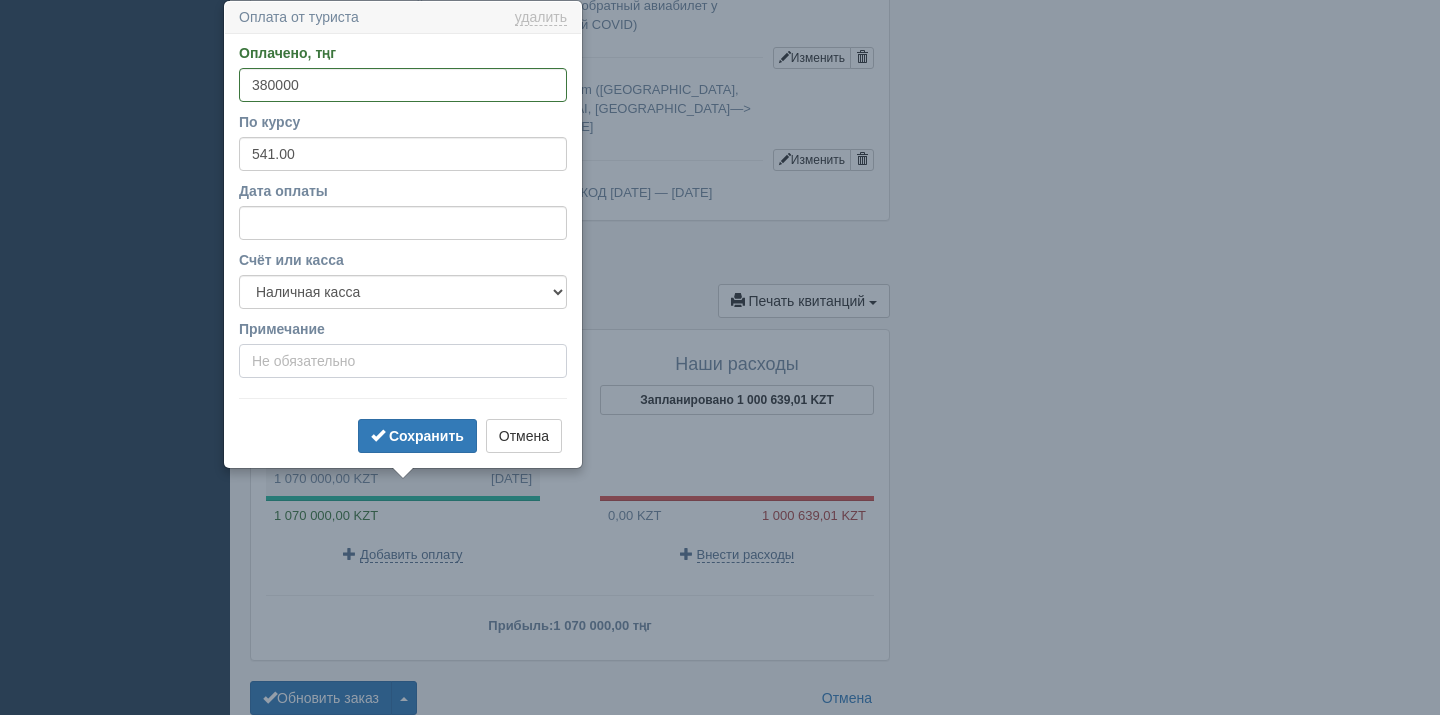 click on "Примечание" at bounding box center (403, 361) 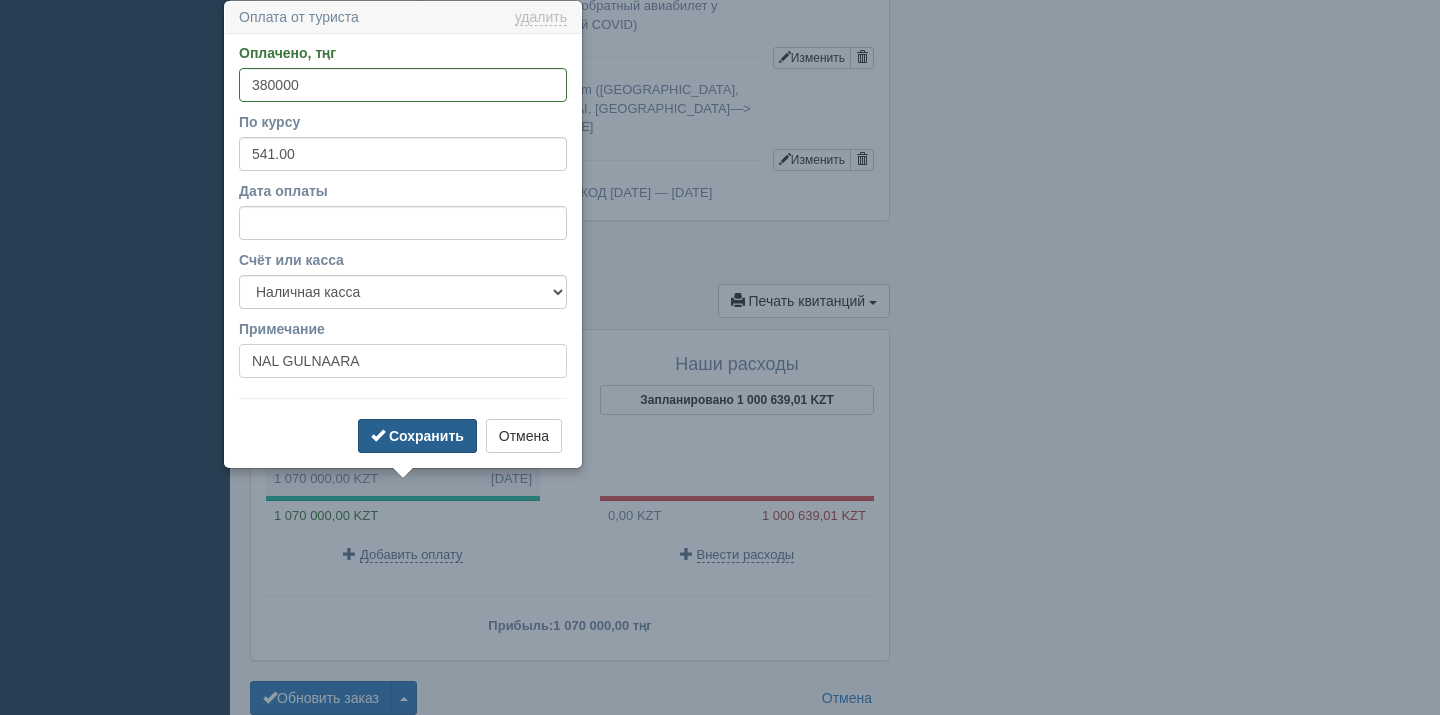 type on "NAL GULNAARA" 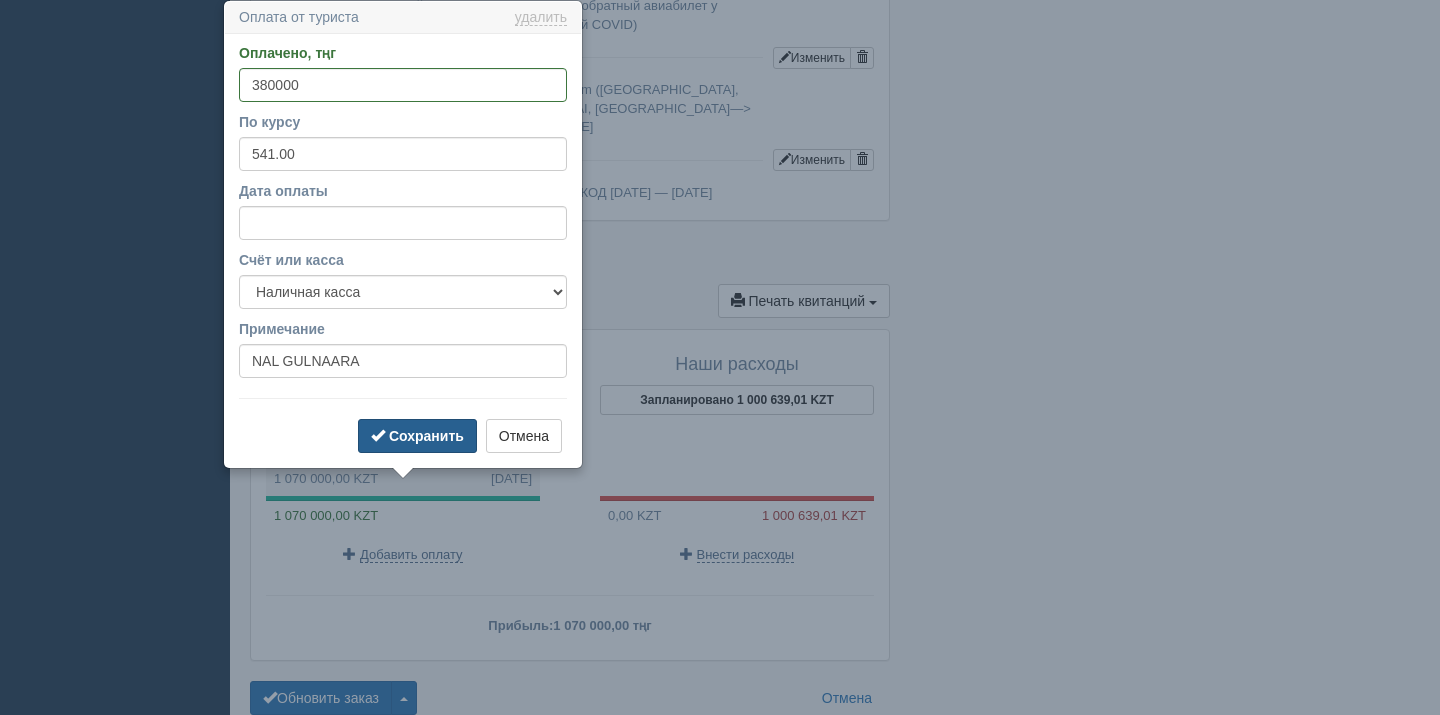 click on "Сохранить" at bounding box center (426, 436) 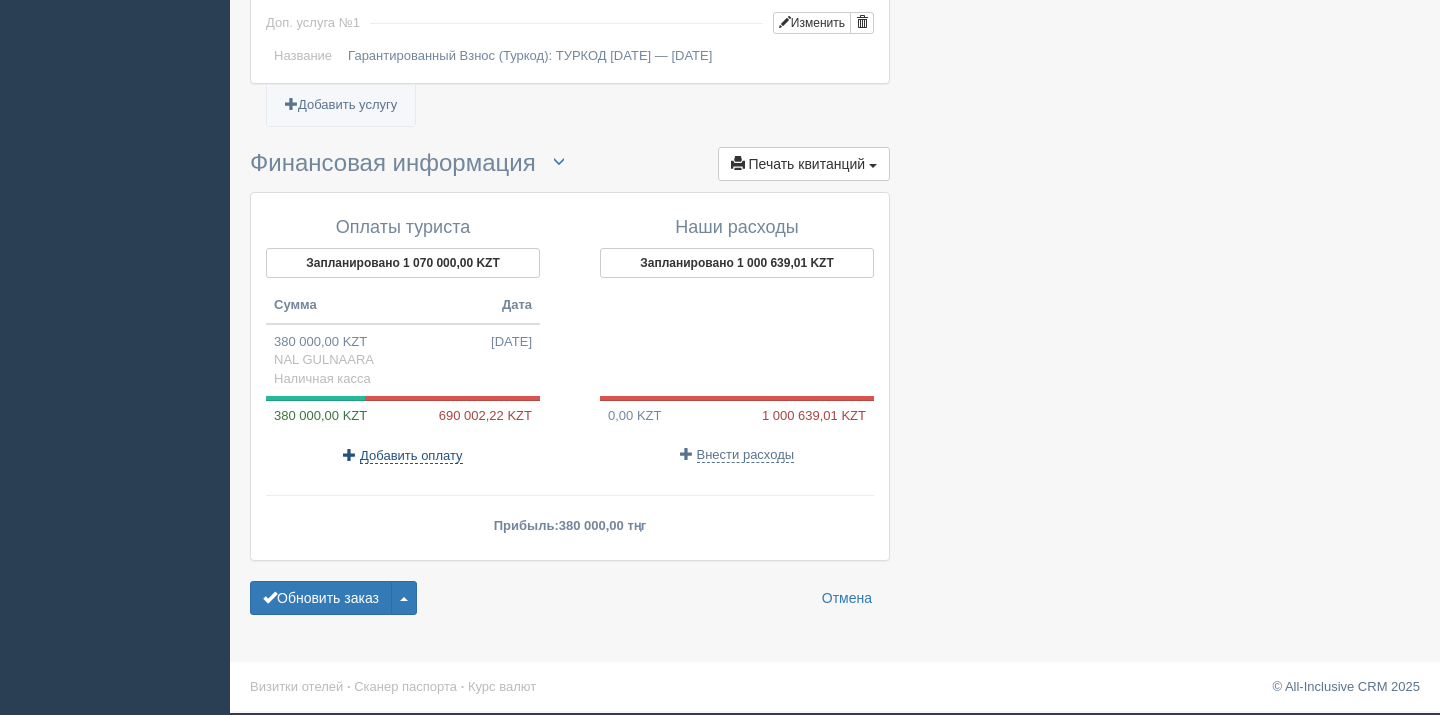 click on "Добавить оплату" at bounding box center (411, 456) 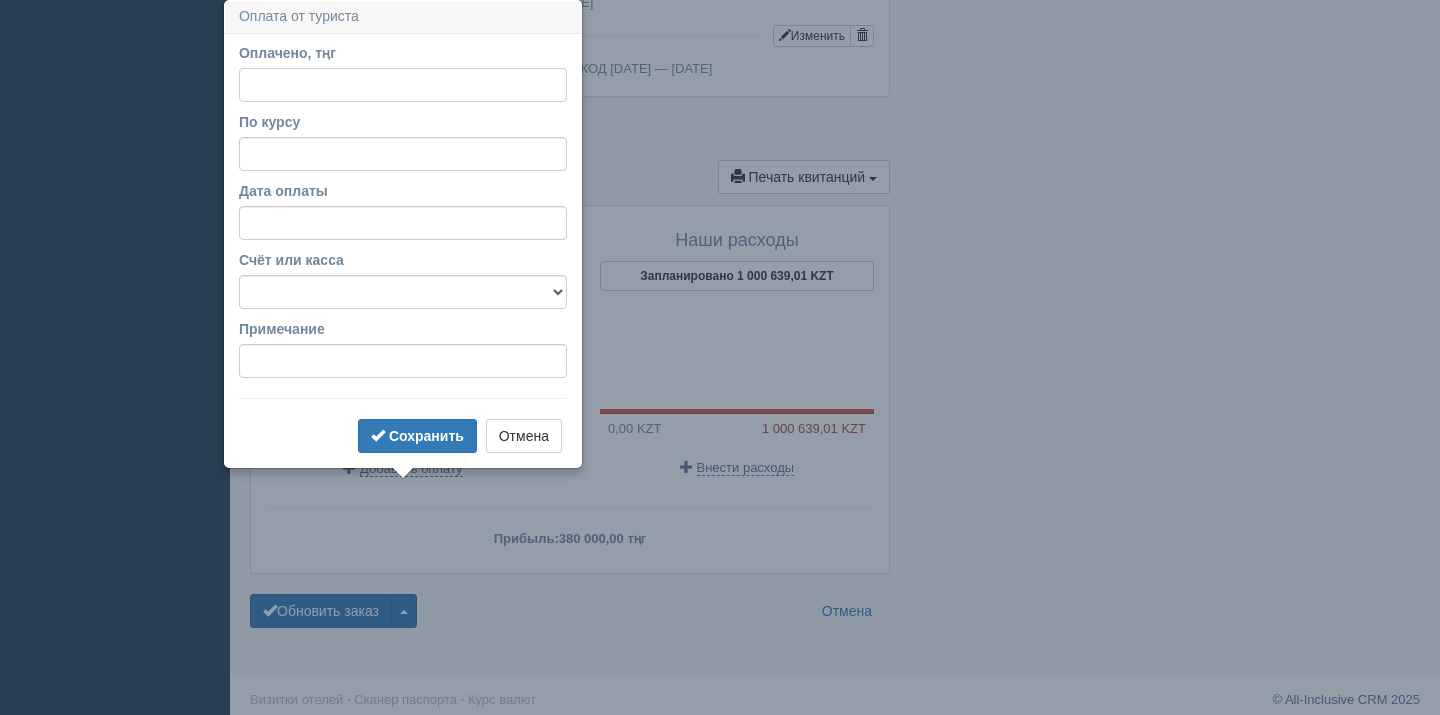 scroll, scrollTop: 1856, scrollLeft: 0, axis: vertical 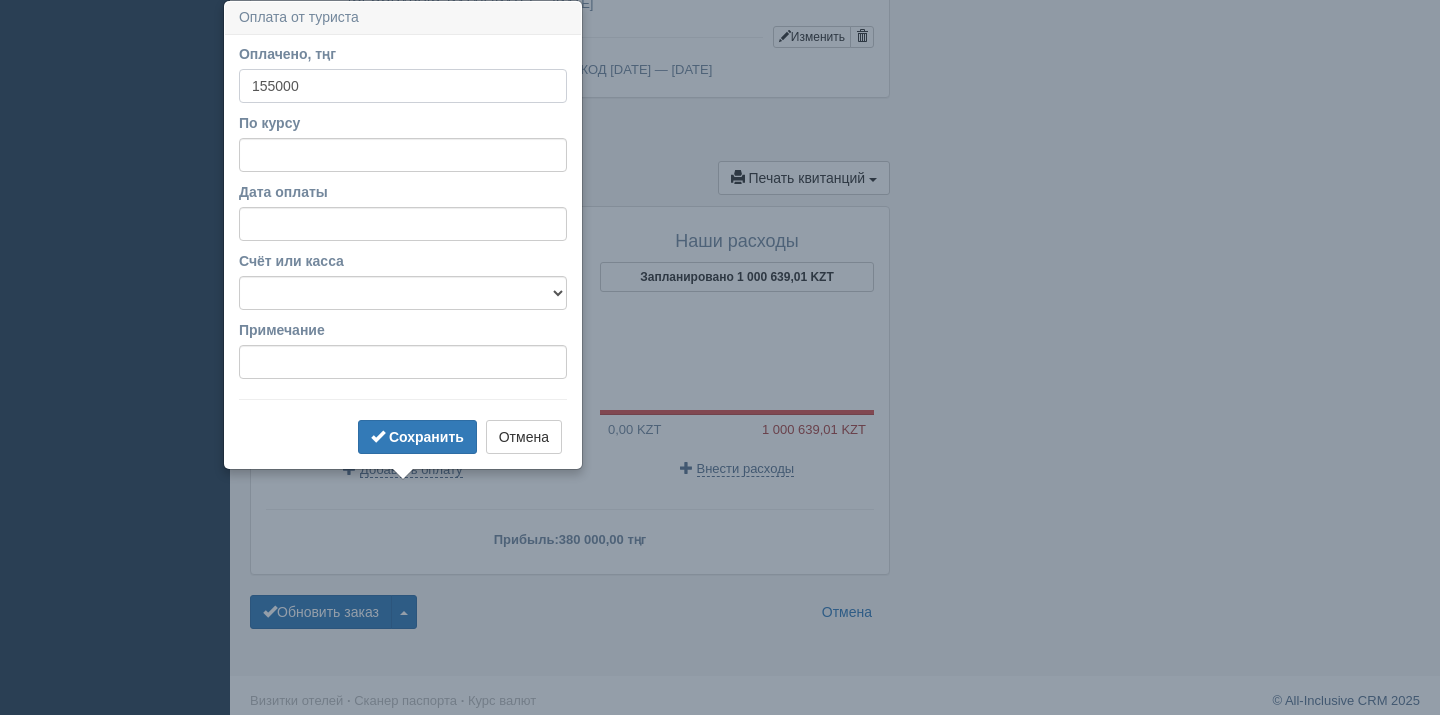 type on "155000" 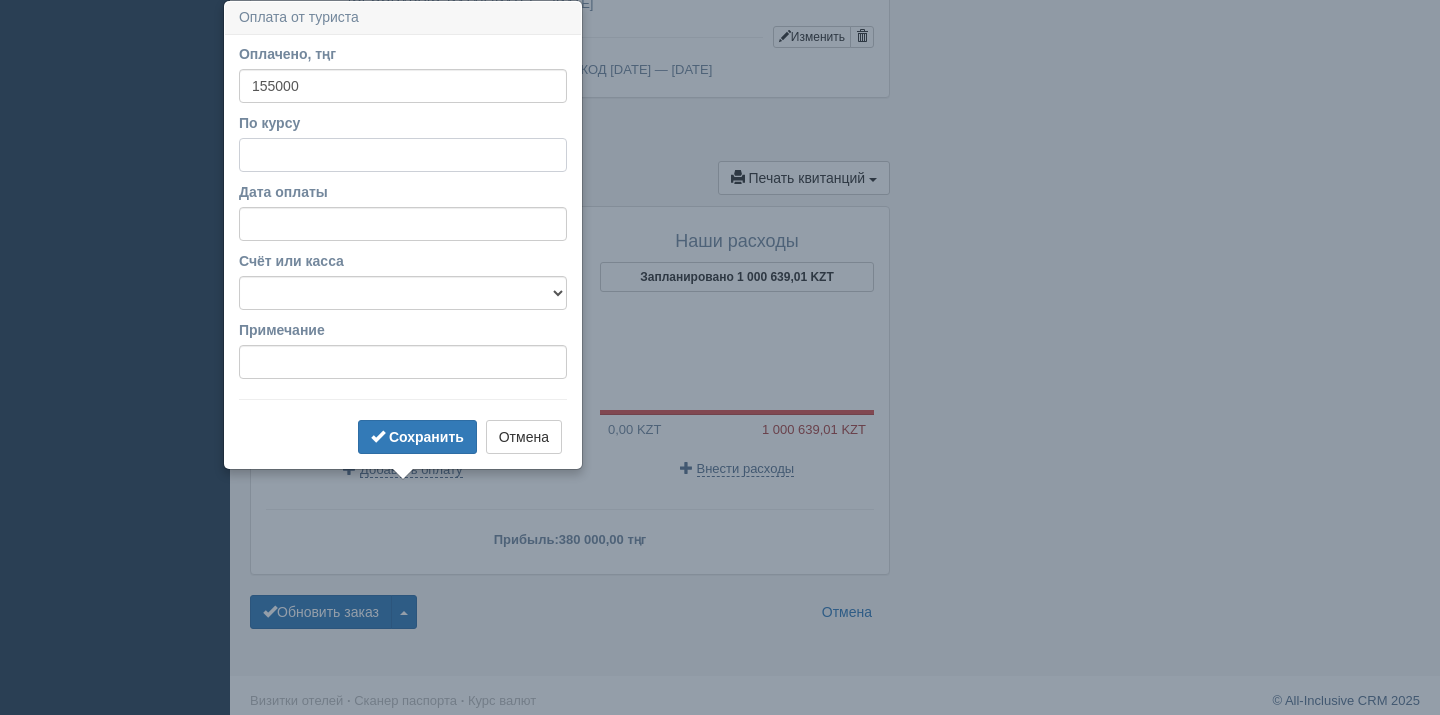 click on "По курсу" at bounding box center [403, 155] 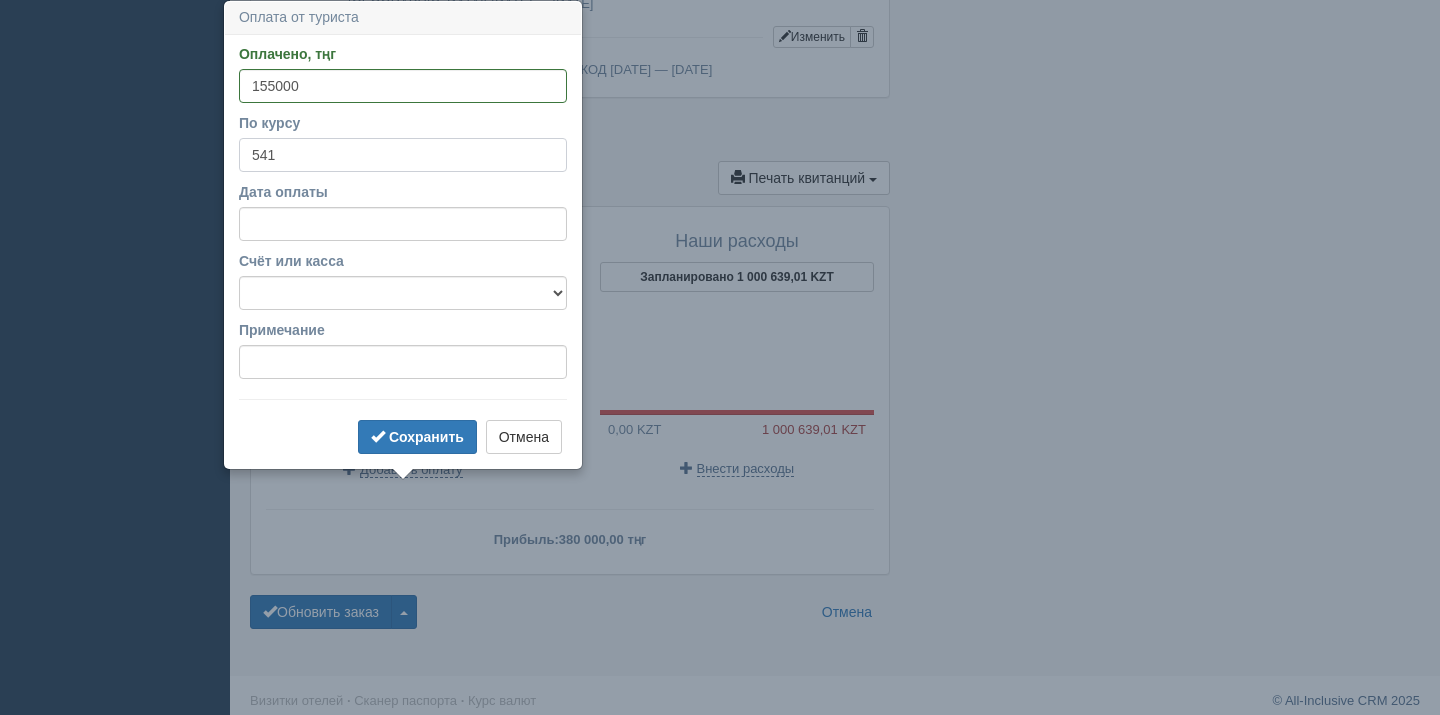type on "541" 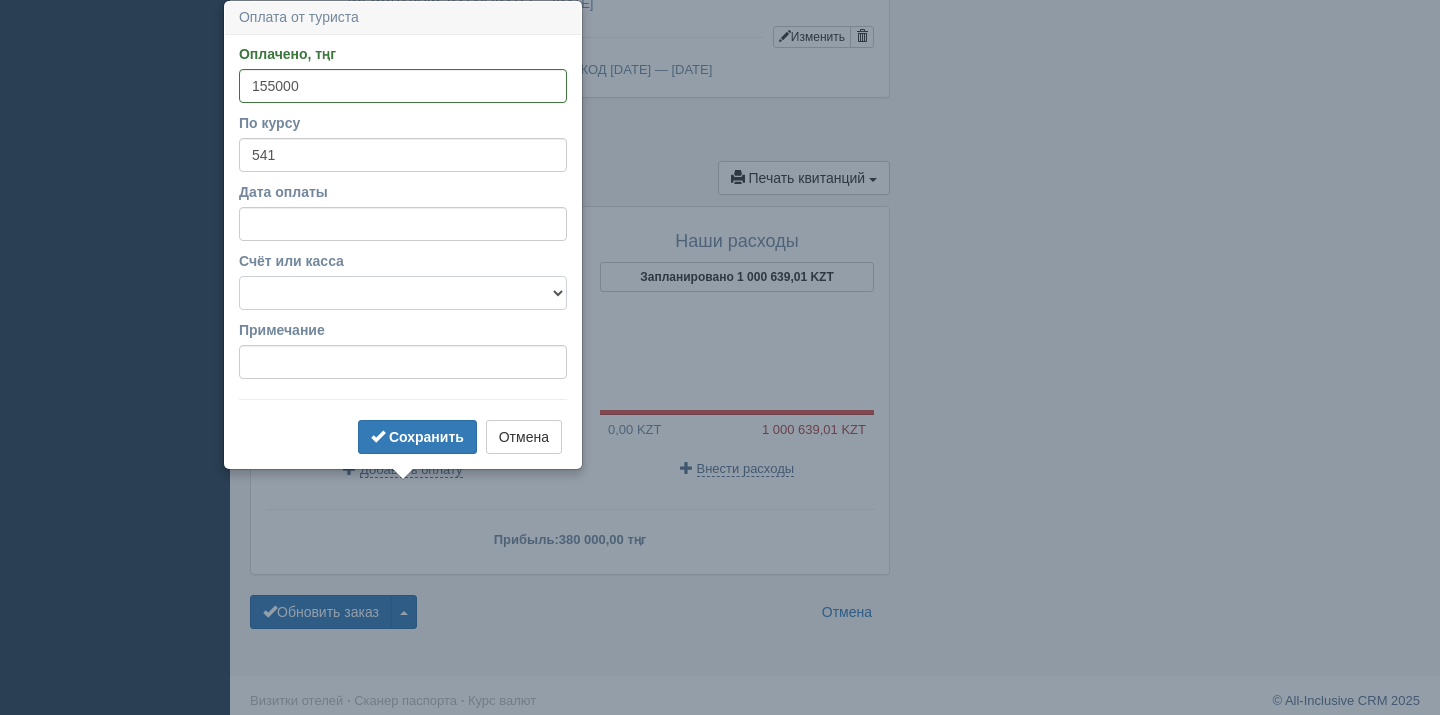 click on "Банковский счёт
Наличная касса" at bounding box center (403, 293) 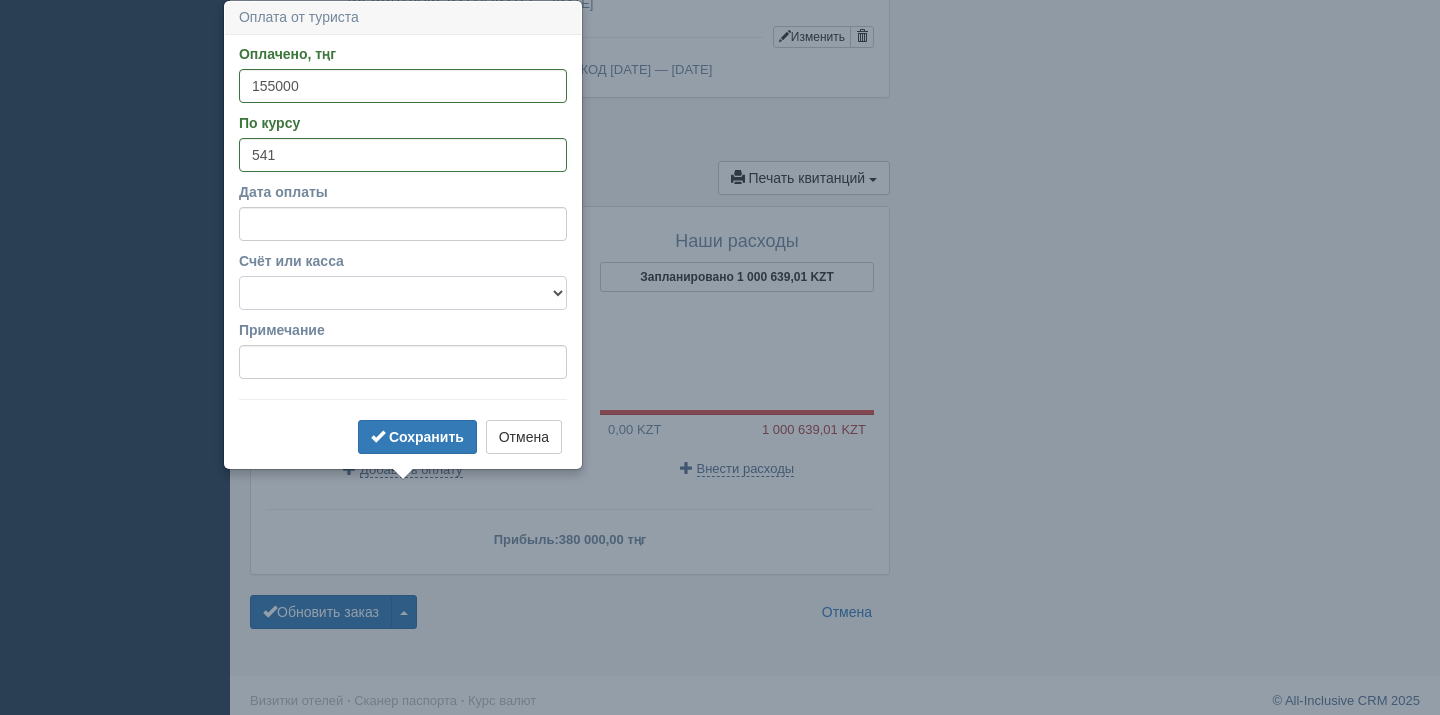 select on "1628" 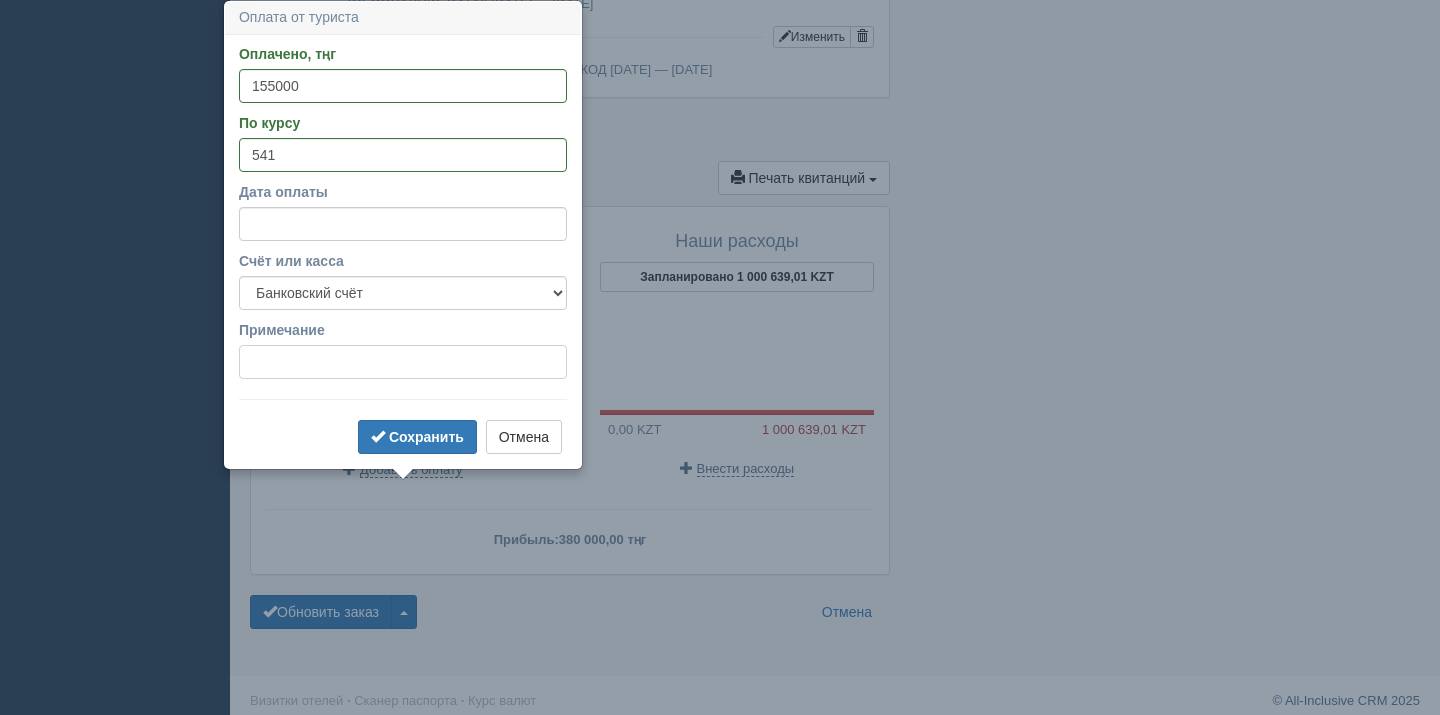 click on "Примечание" at bounding box center (403, 362) 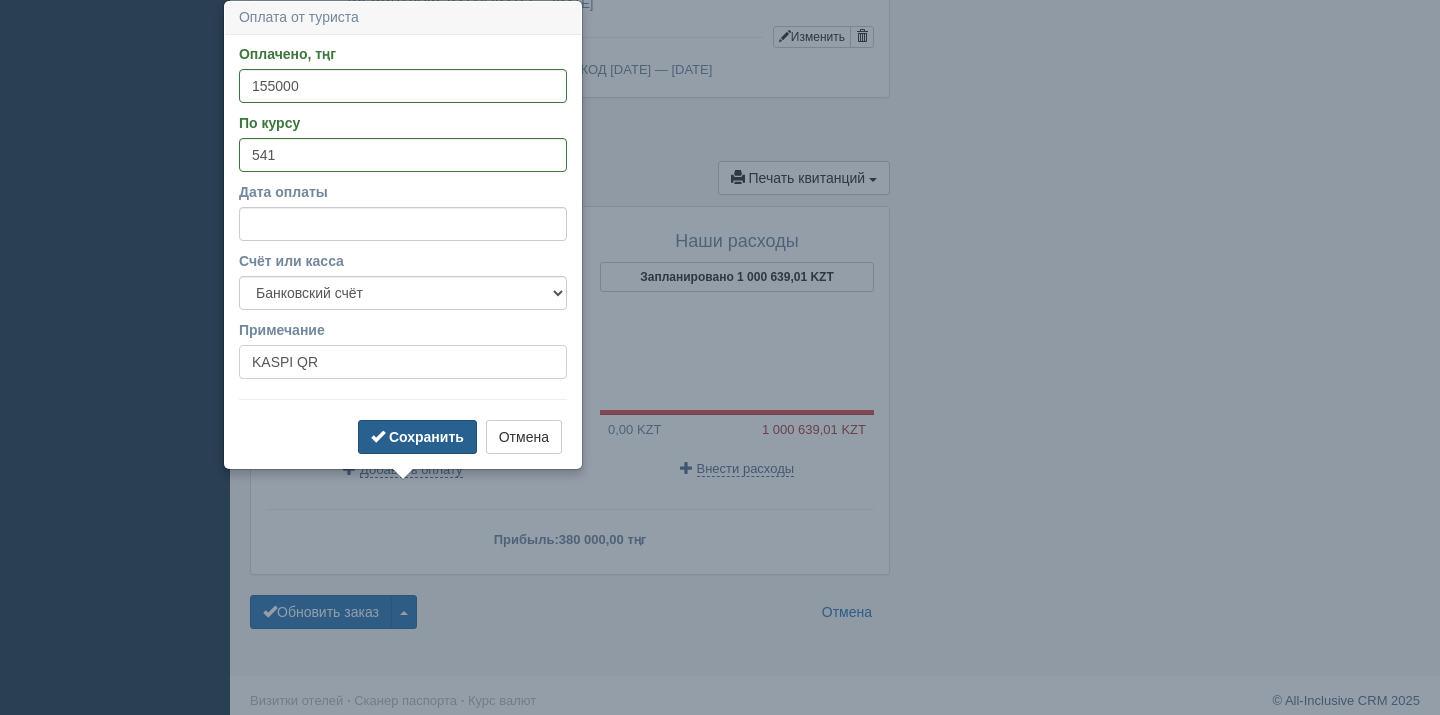 type on "KASPI QR" 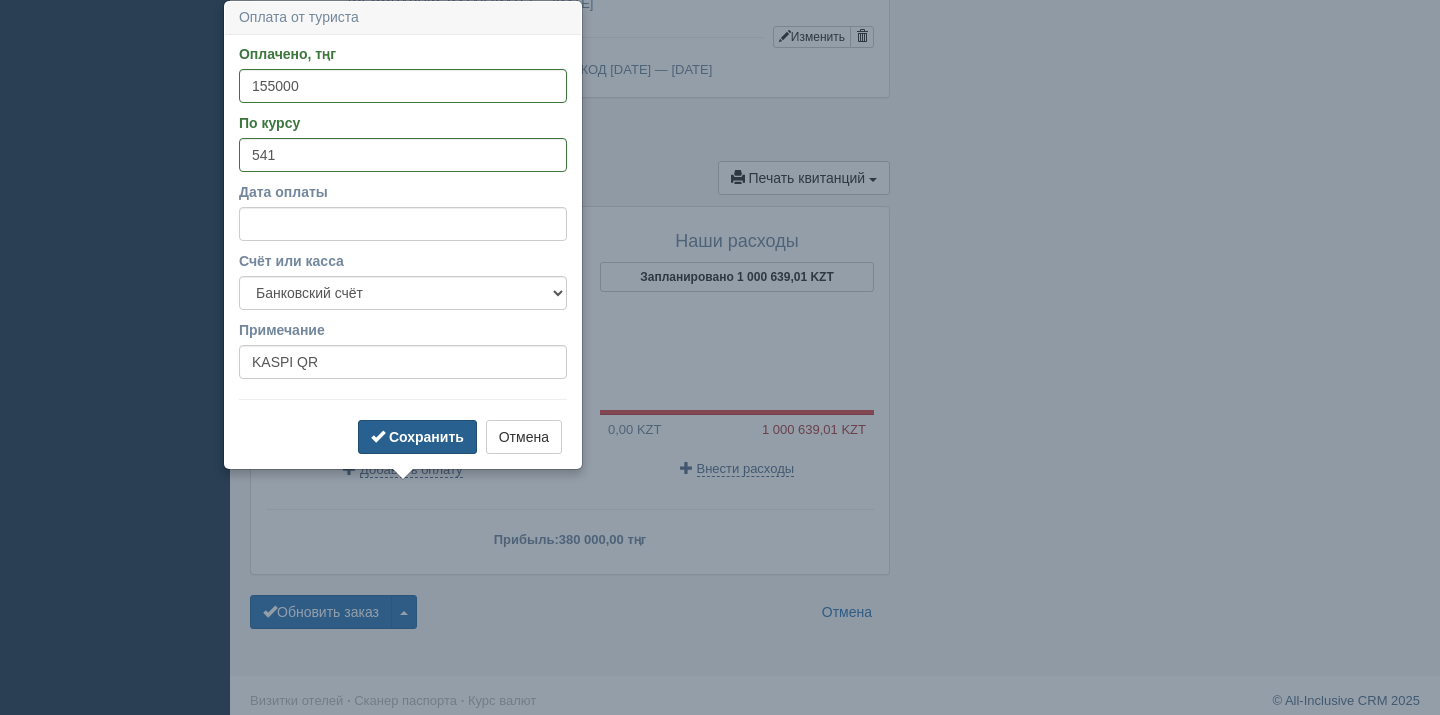 click on "Сохранить" at bounding box center [417, 437] 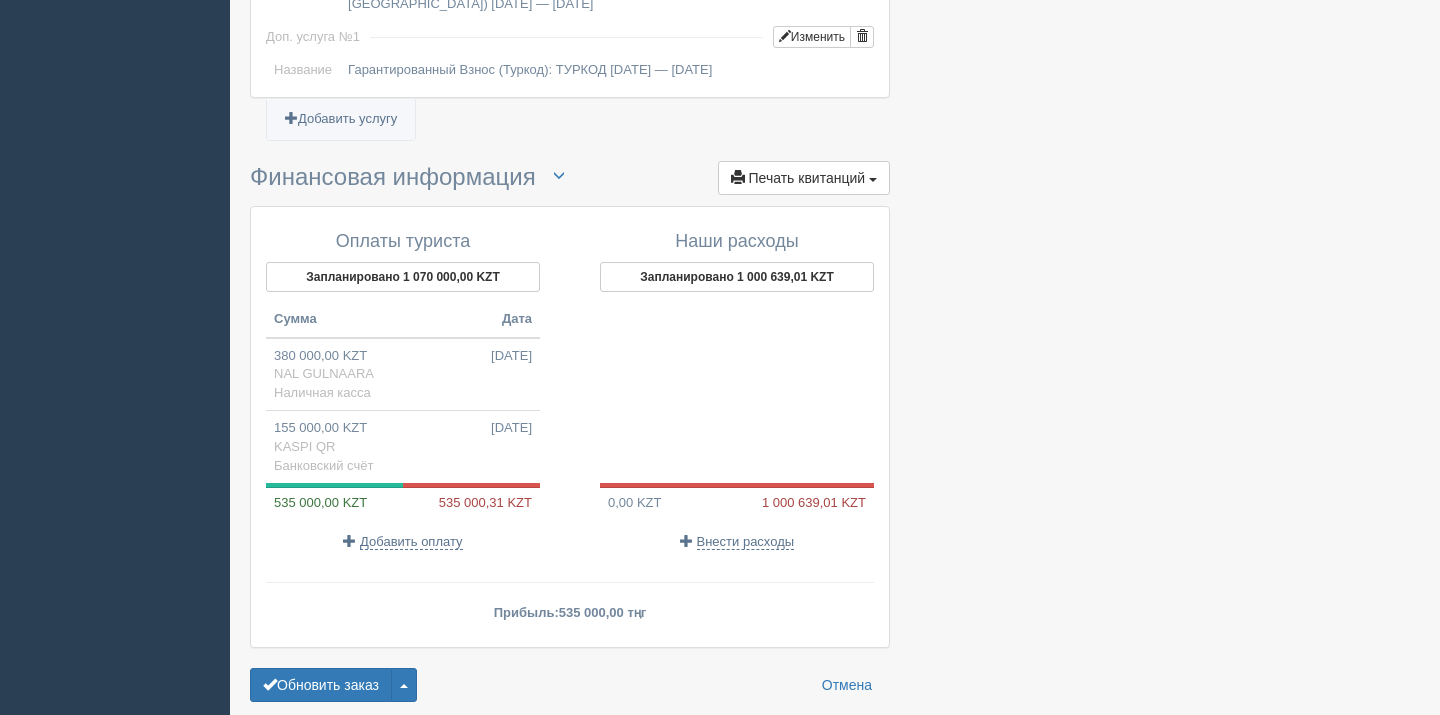 click on "Добавить оплату" at bounding box center (403, 541) 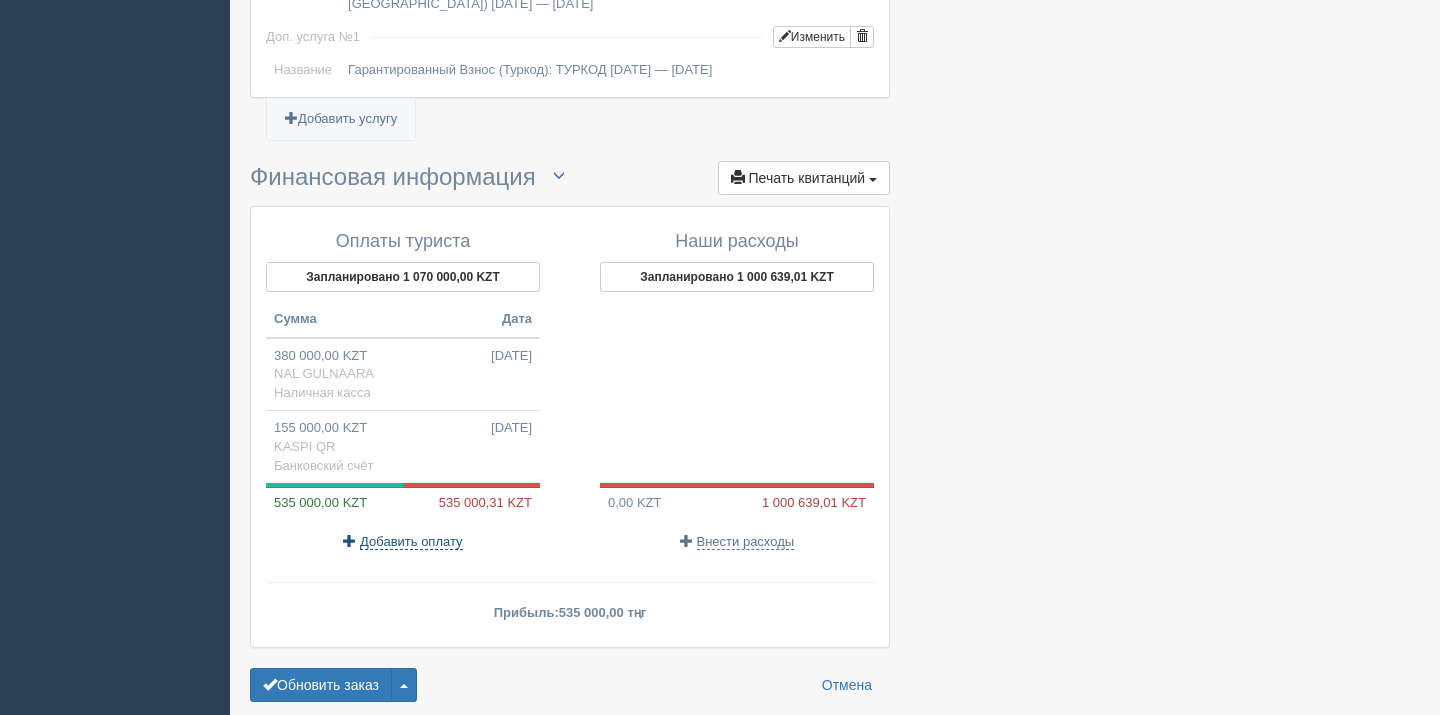 click on "Добавить оплату" at bounding box center [411, 542] 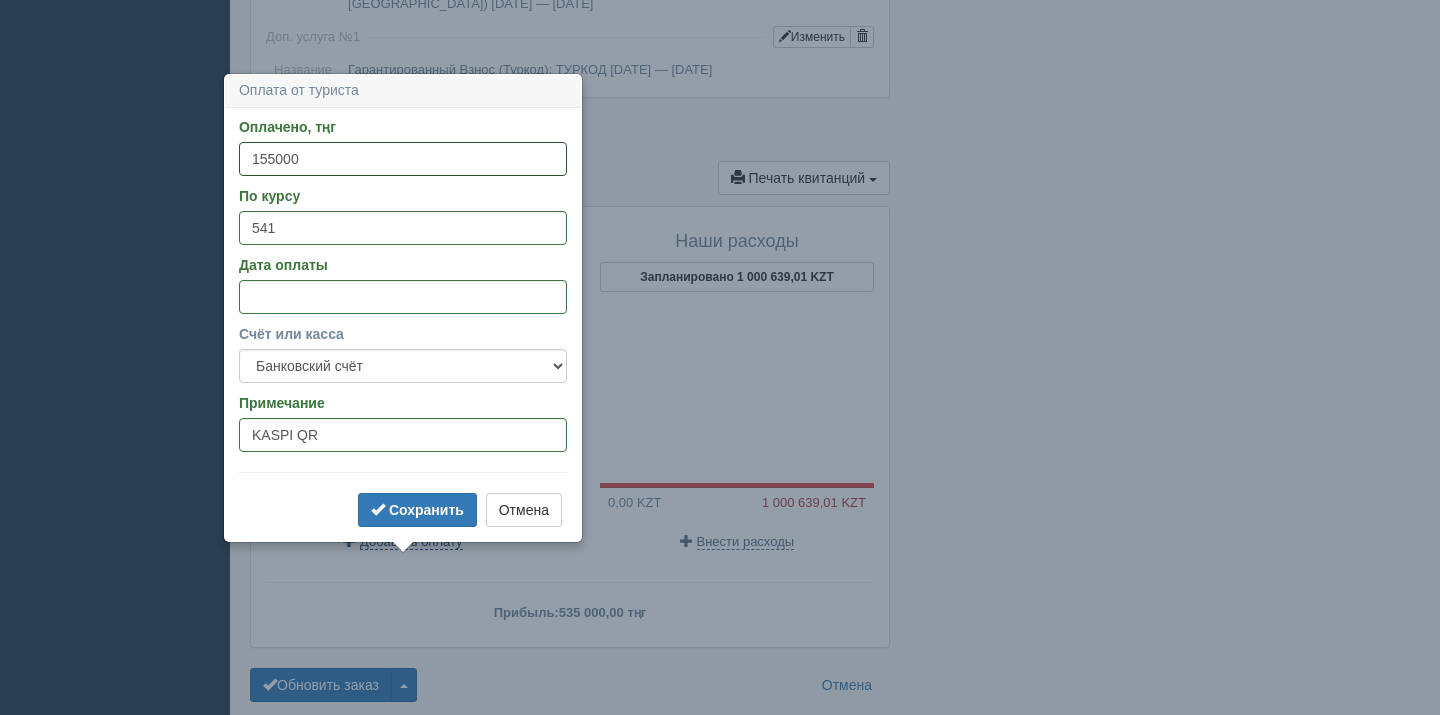 type 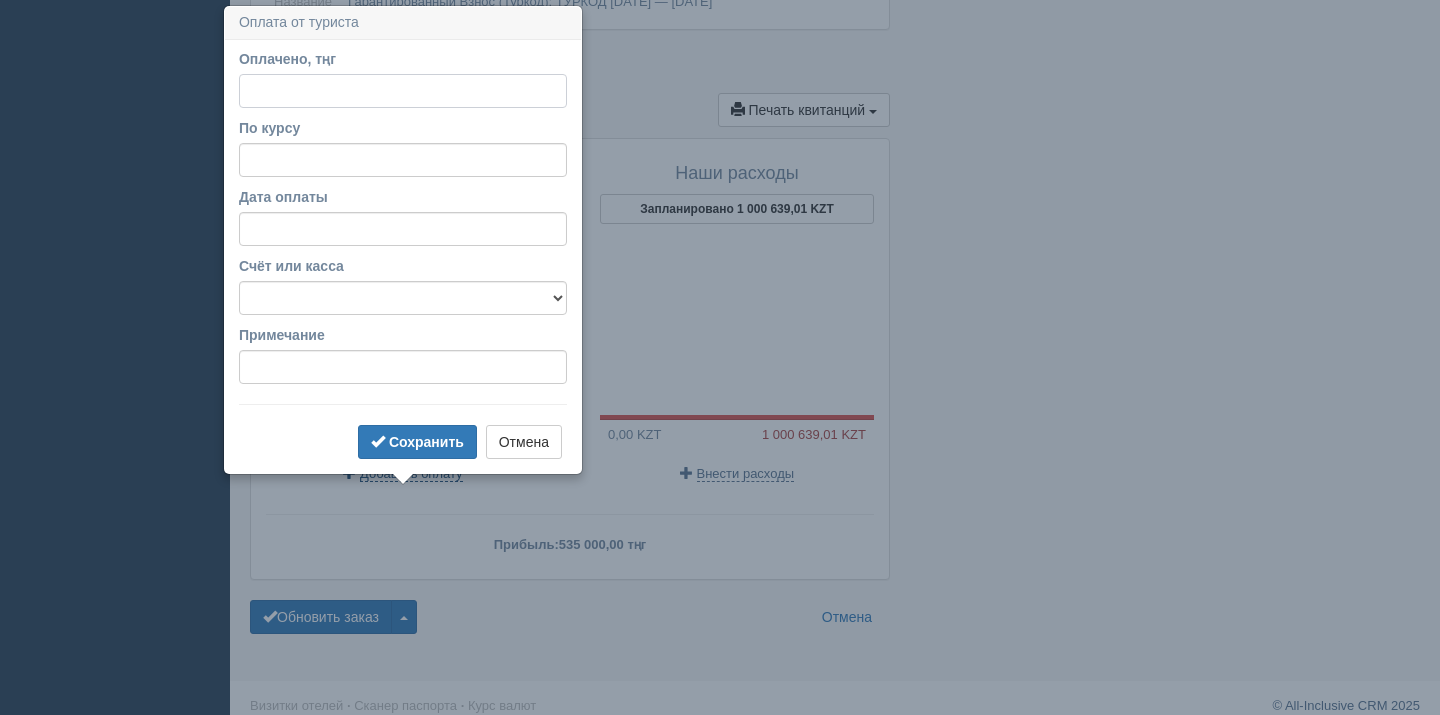 scroll, scrollTop: 1929, scrollLeft: 0, axis: vertical 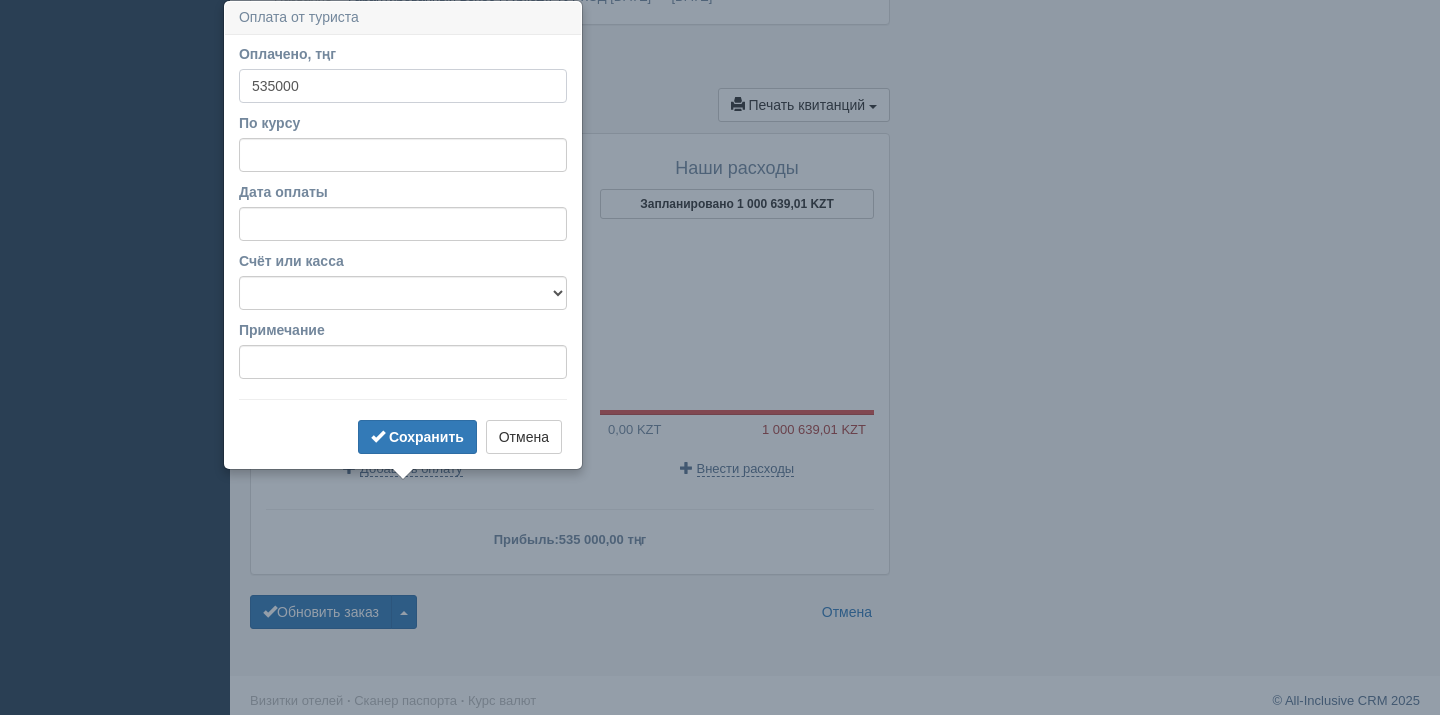 type on "535000" 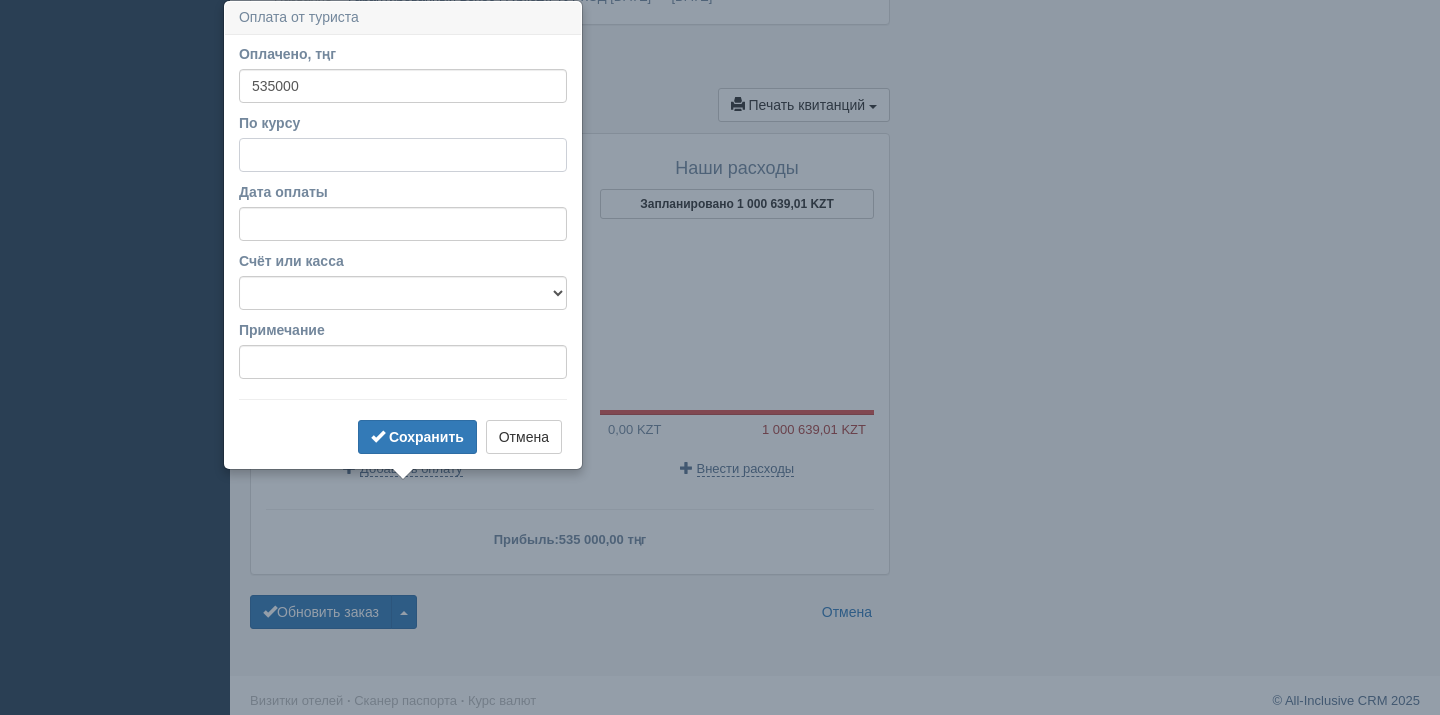 click on "По курсу" at bounding box center (403, 155) 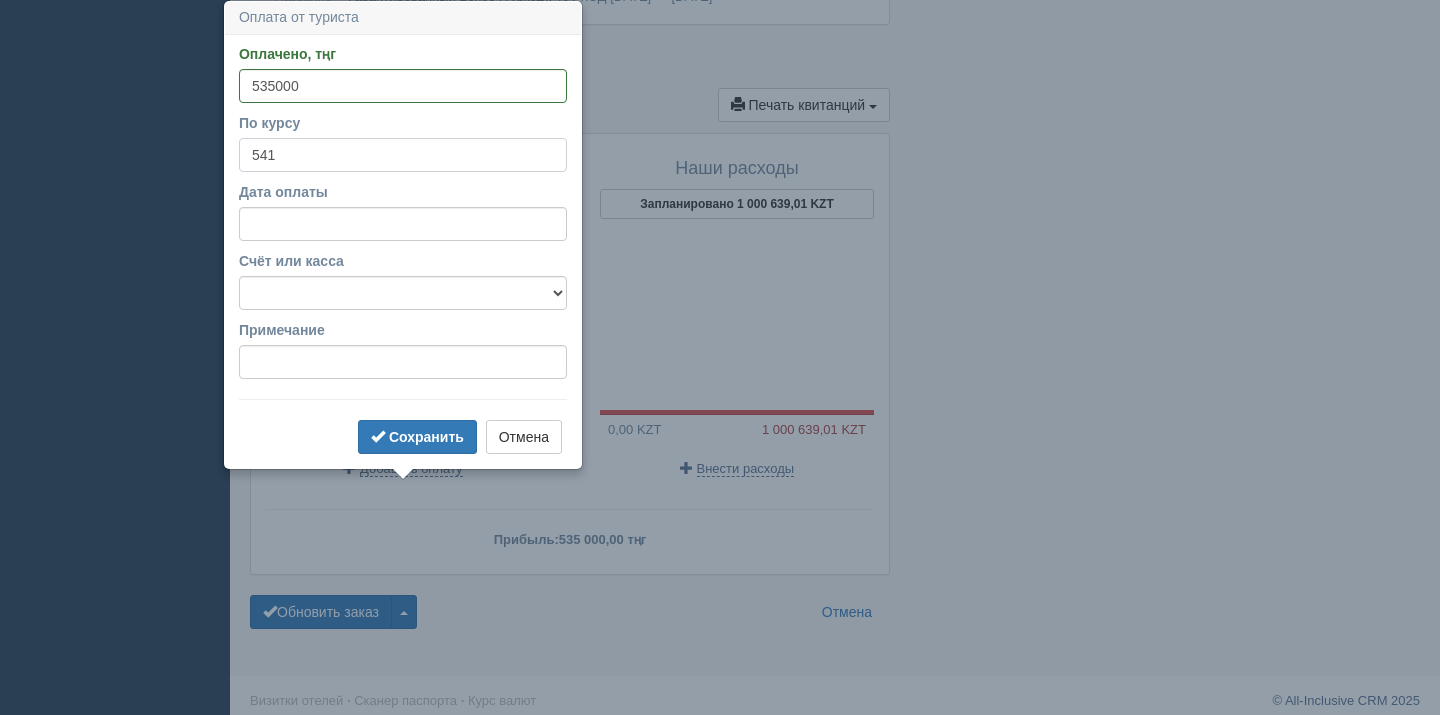 type on "541" 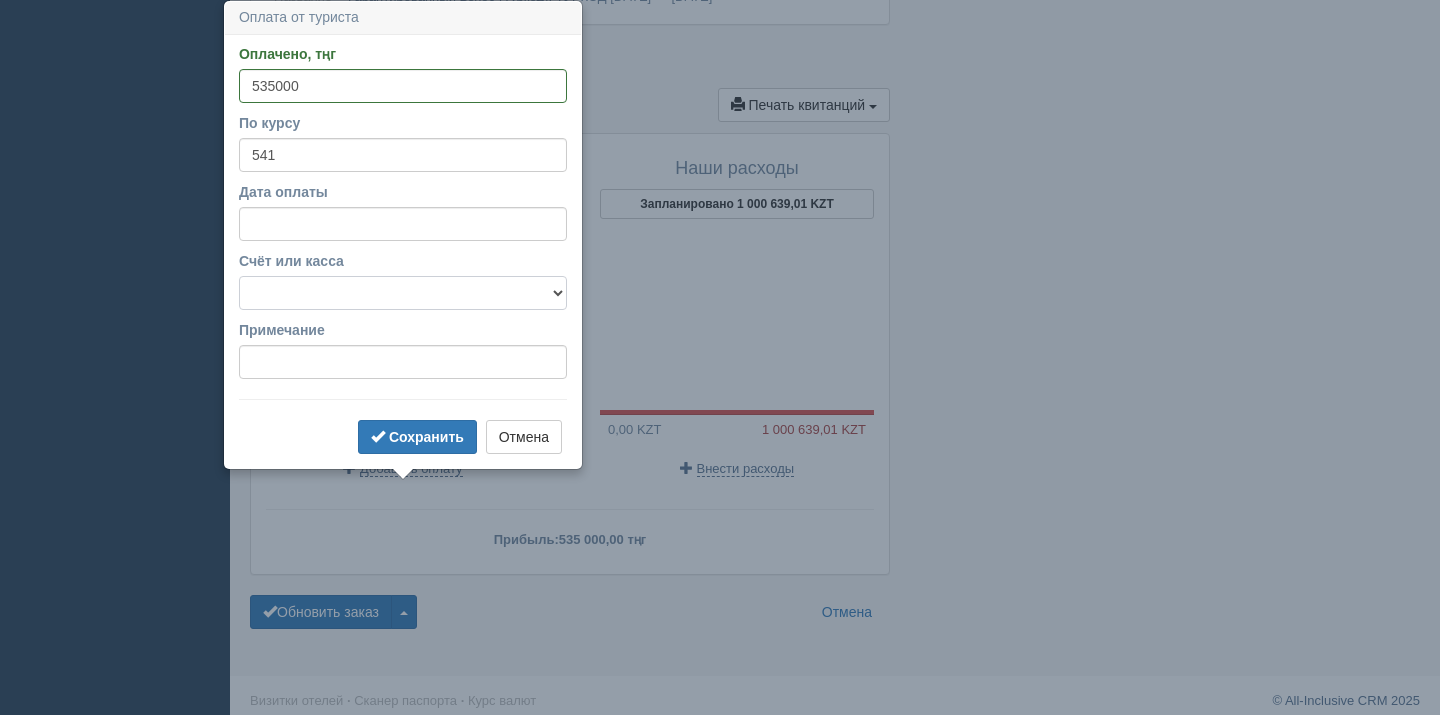click on "Банковский счёт
Наличная касса" at bounding box center [403, 293] 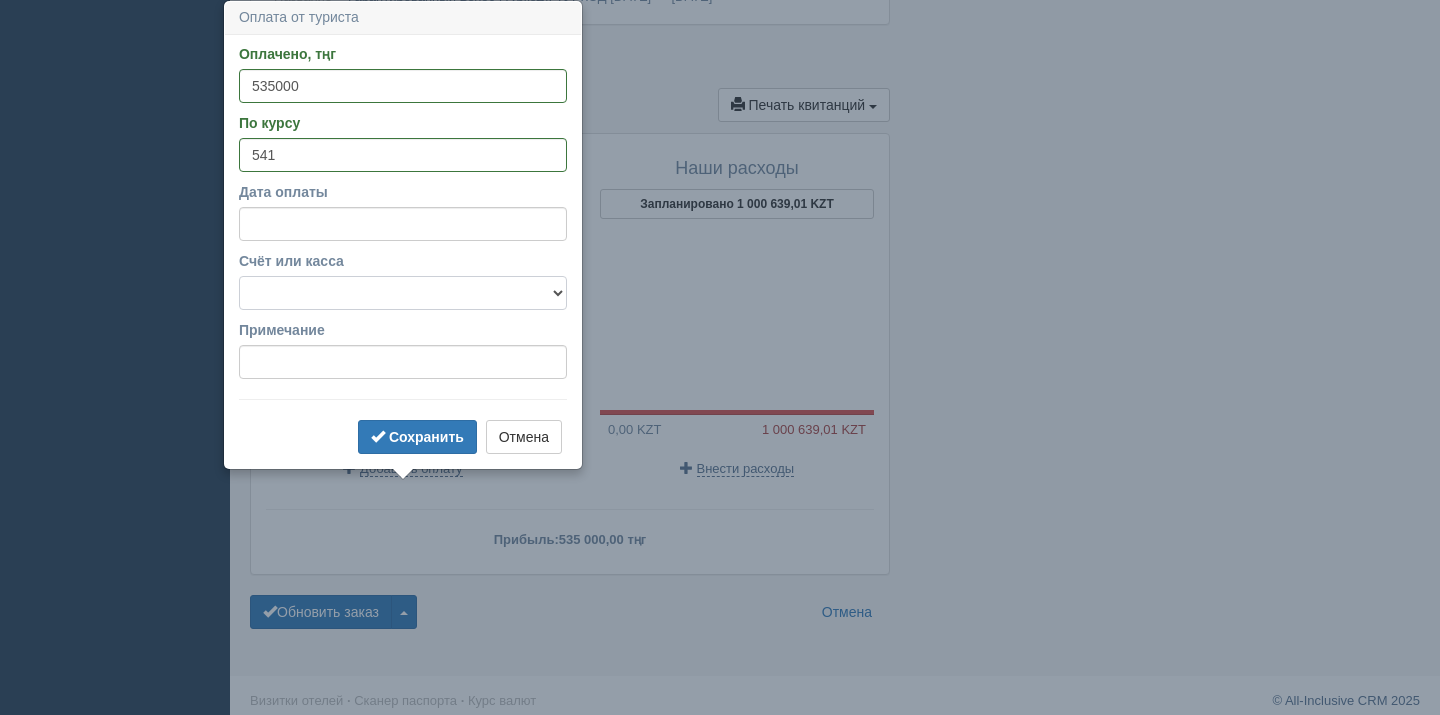select on "1628" 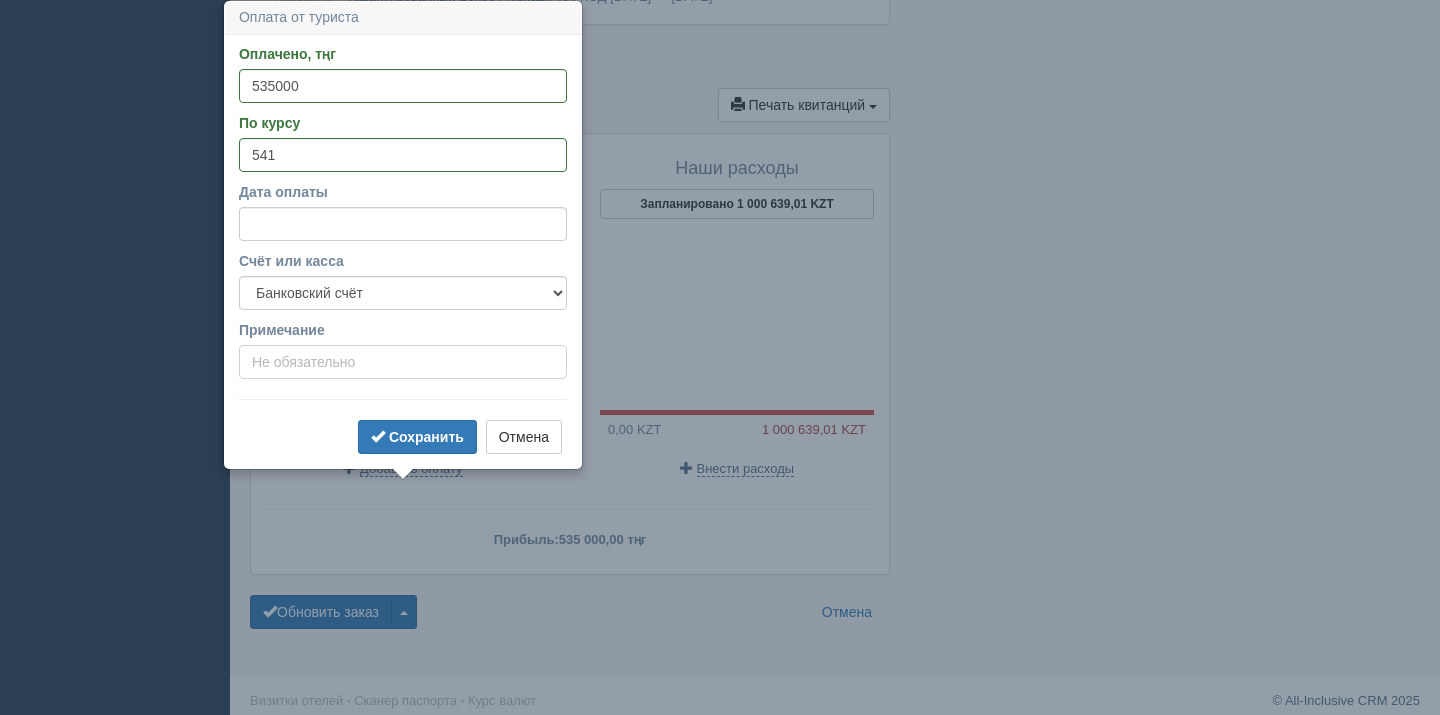click on "Примечание" at bounding box center [403, 362] 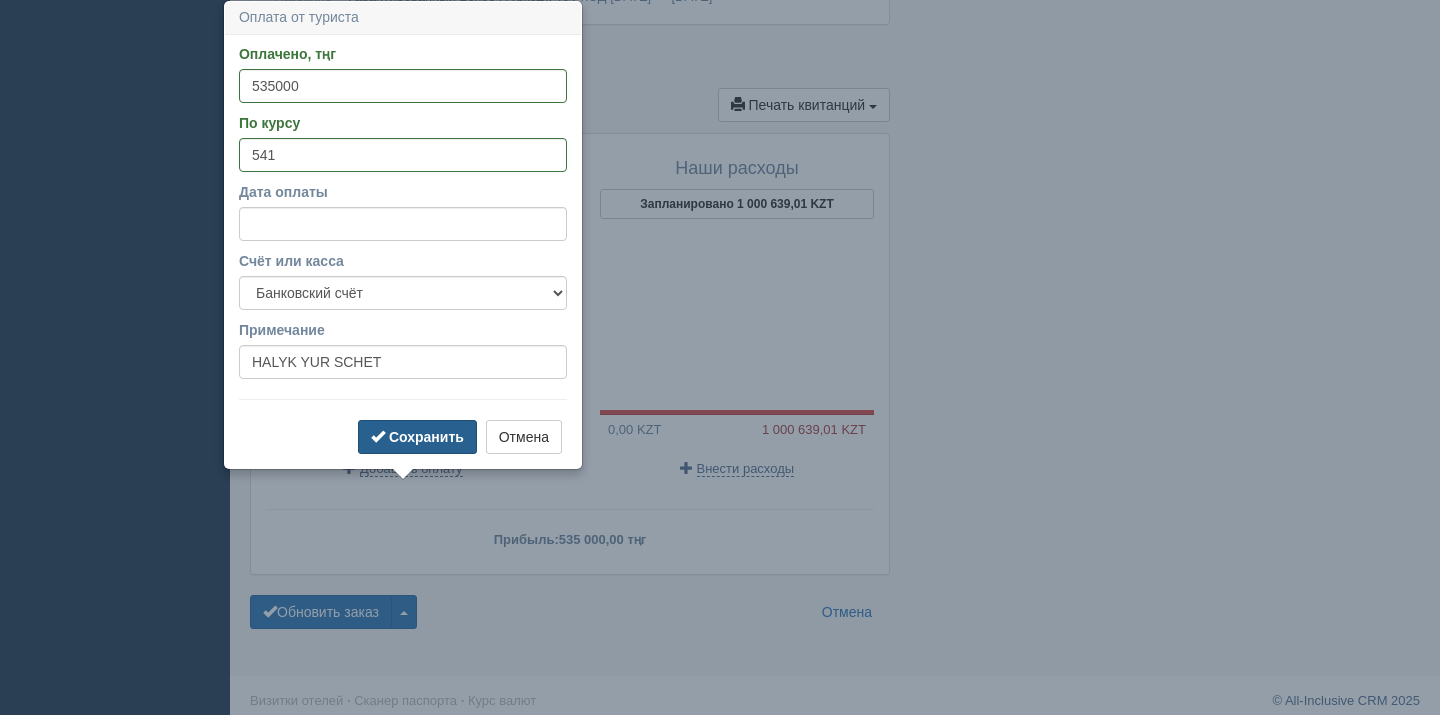 click on "Сохранить" at bounding box center (426, 437) 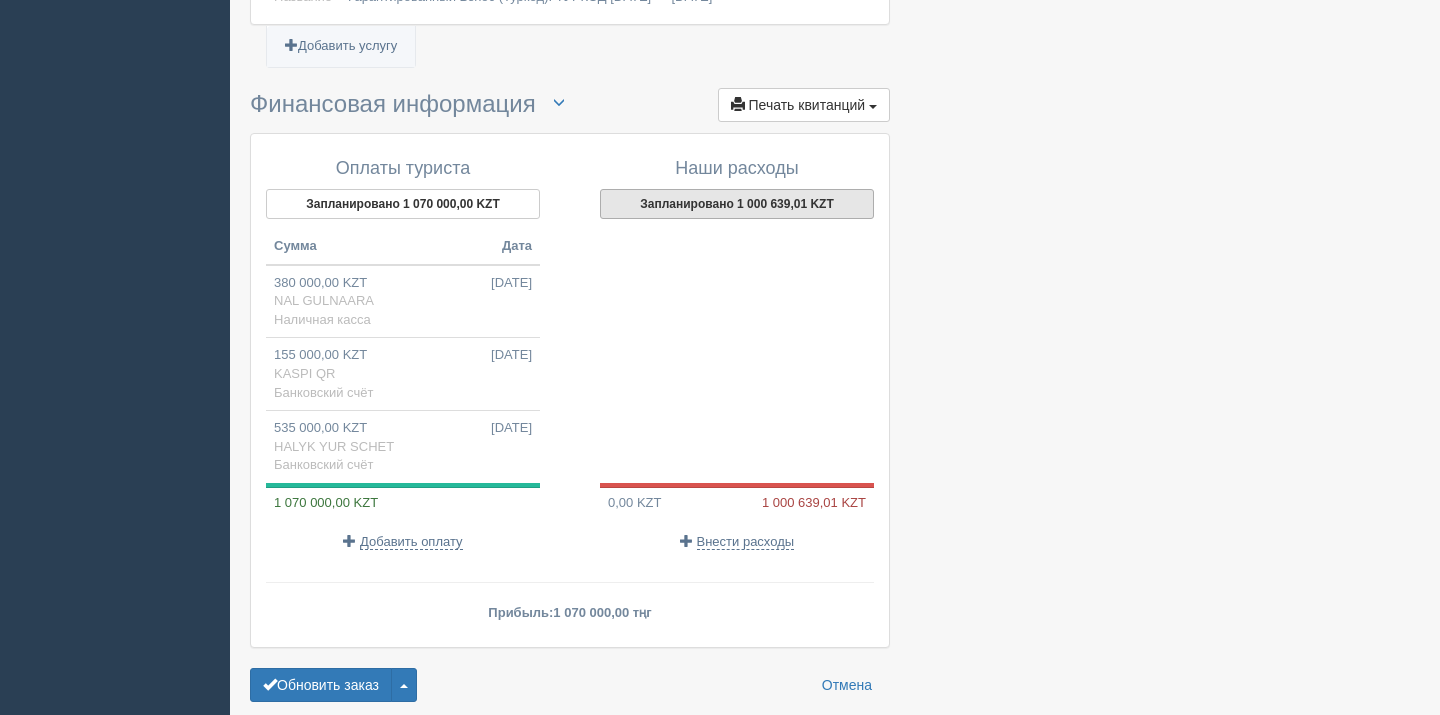 click on "Запланировано 1 000 639,01 KZT" at bounding box center (737, 204) 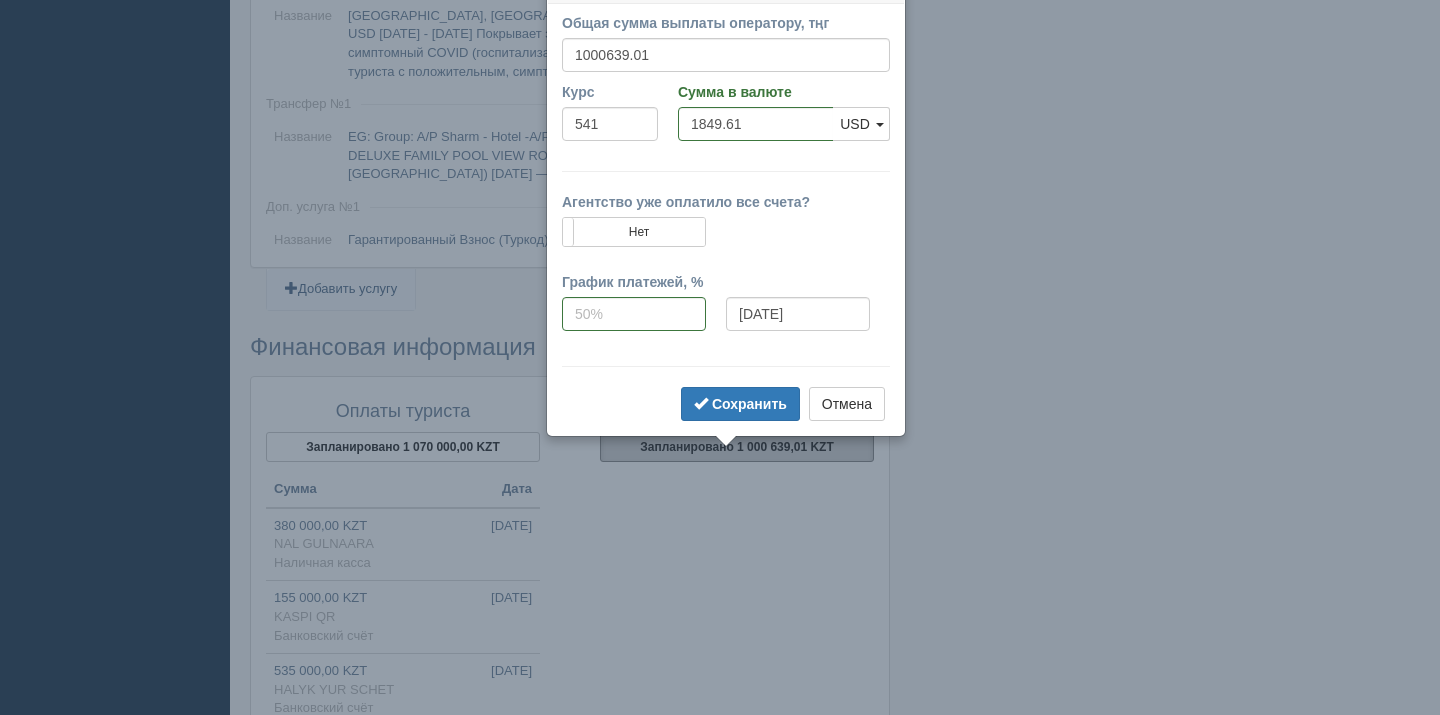 scroll, scrollTop: 1656, scrollLeft: 0, axis: vertical 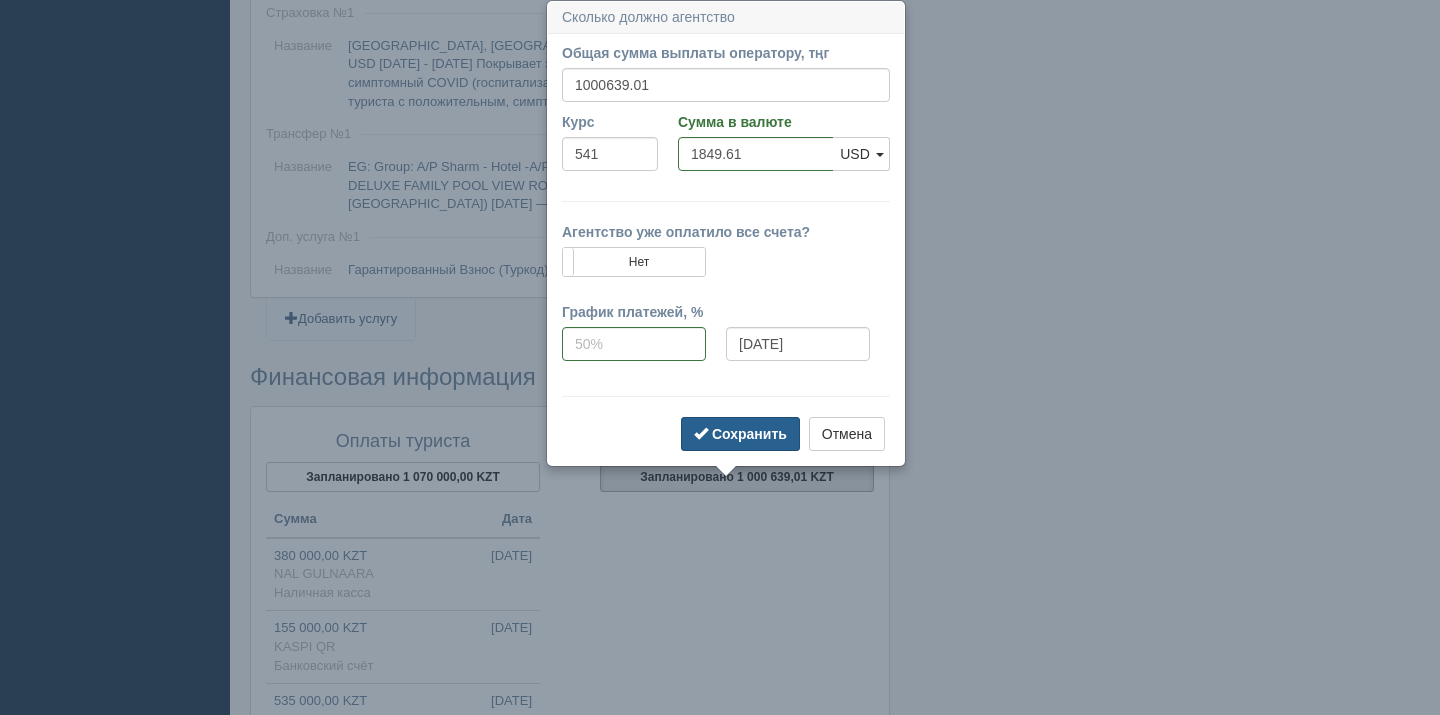 click on "Сохранить" at bounding box center (749, 434) 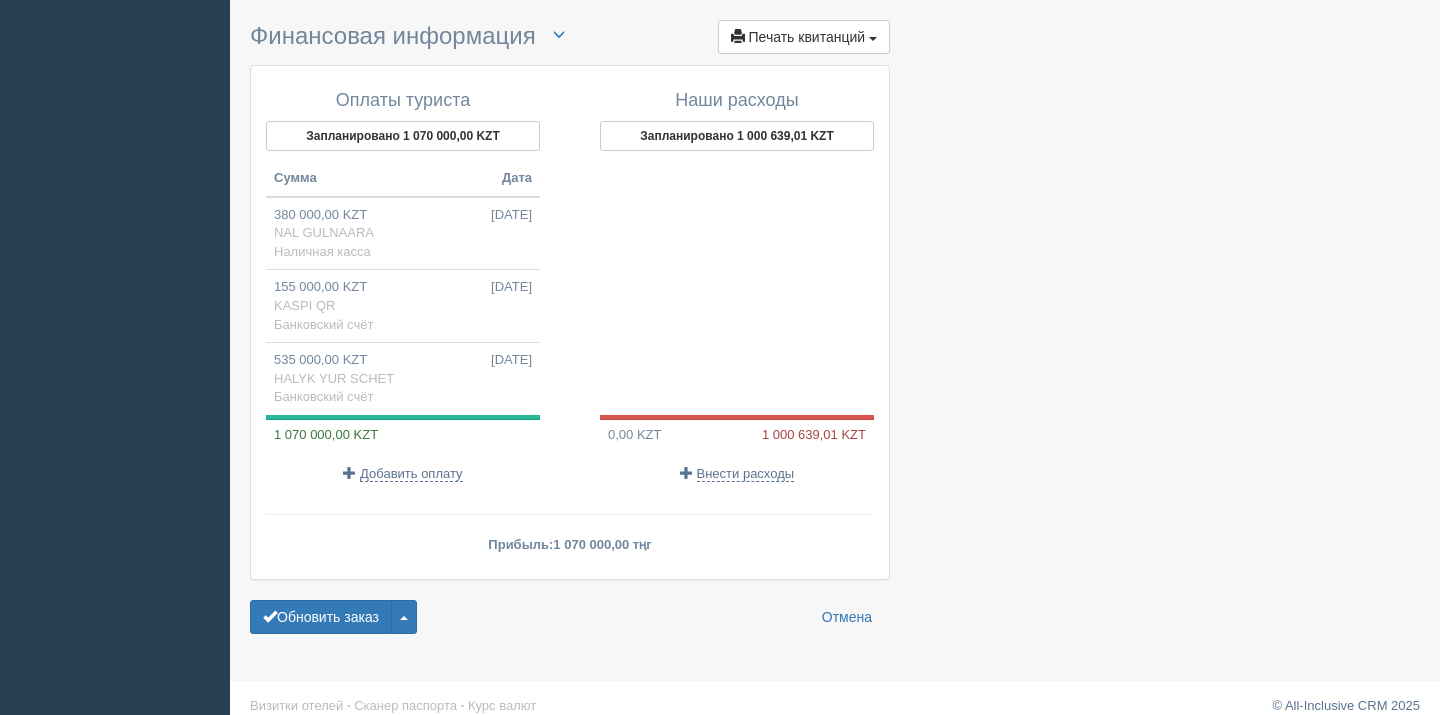 scroll, scrollTop: 2034, scrollLeft: 0, axis: vertical 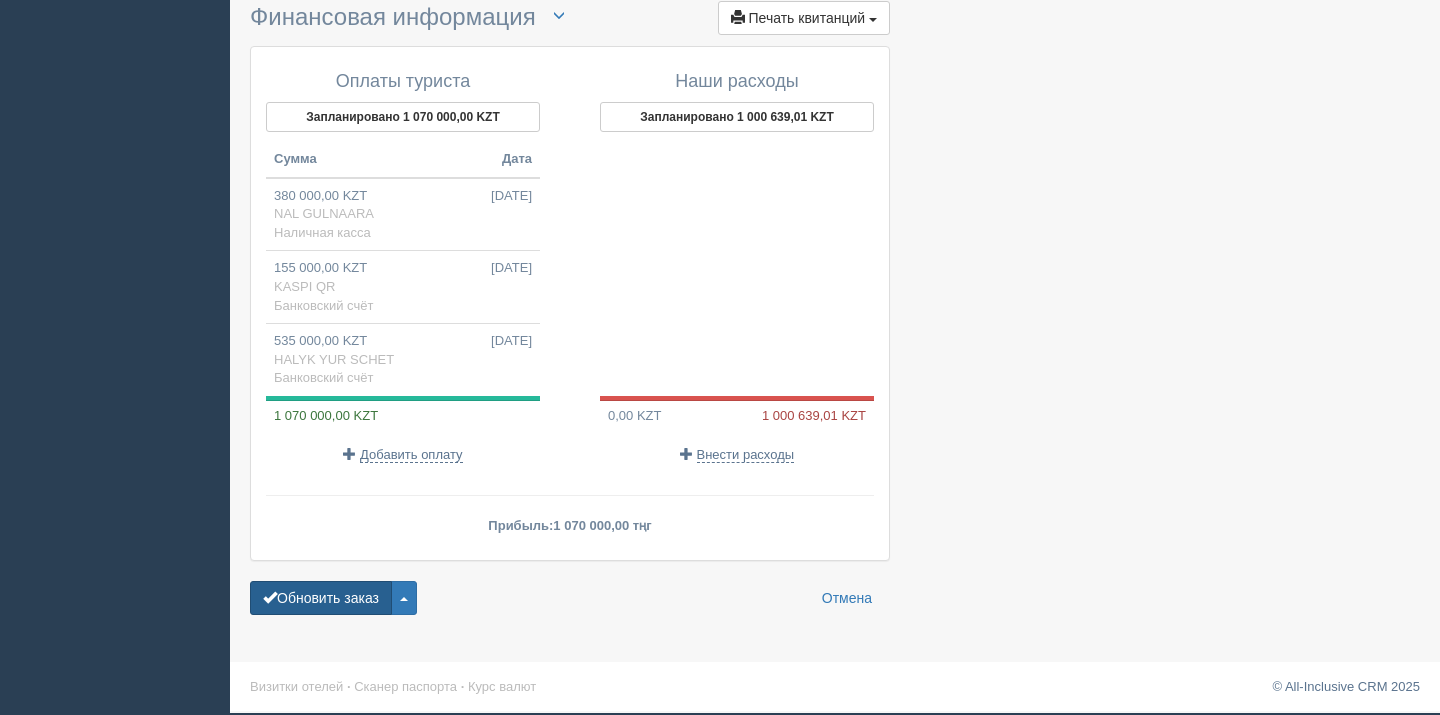 click on "Обновить заказ" at bounding box center [321, 598] 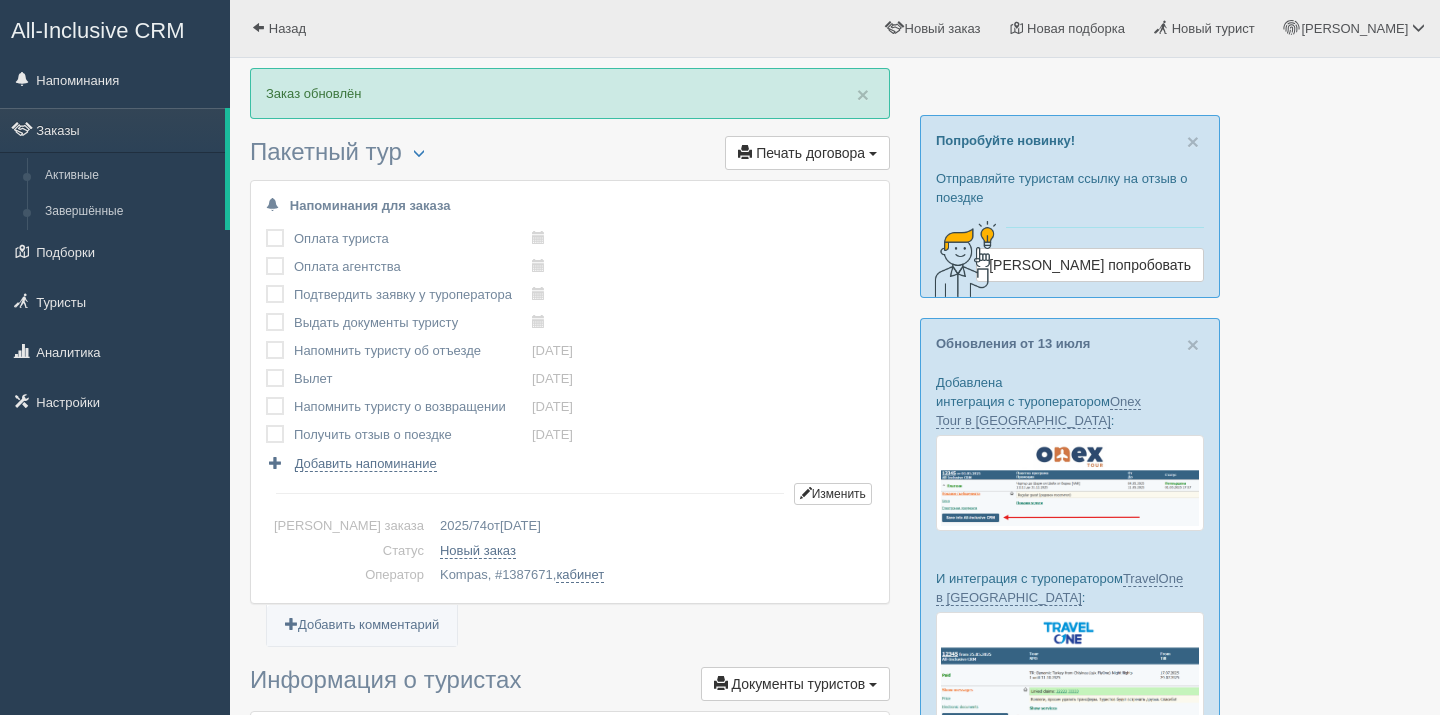 scroll, scrollTop: 0, scrollLeft: 0, axis: both 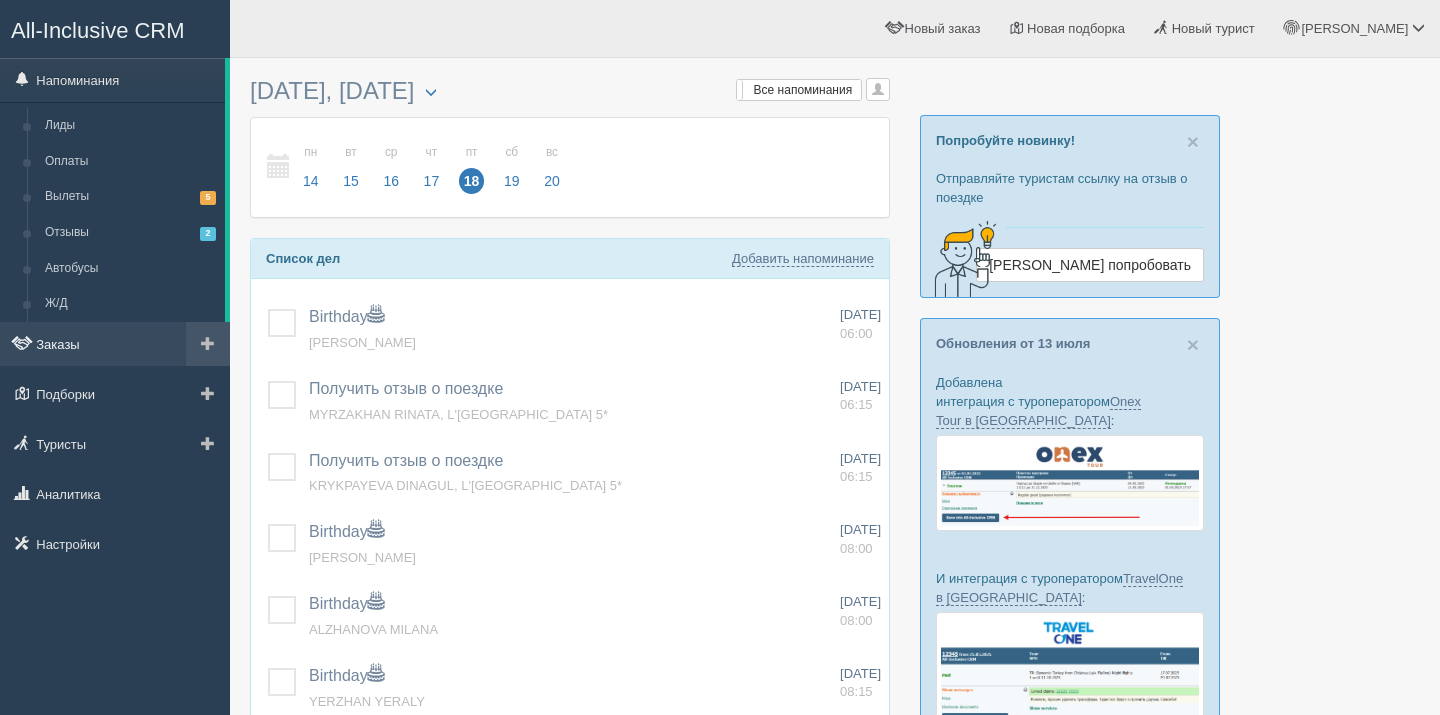 click on "Заказы" 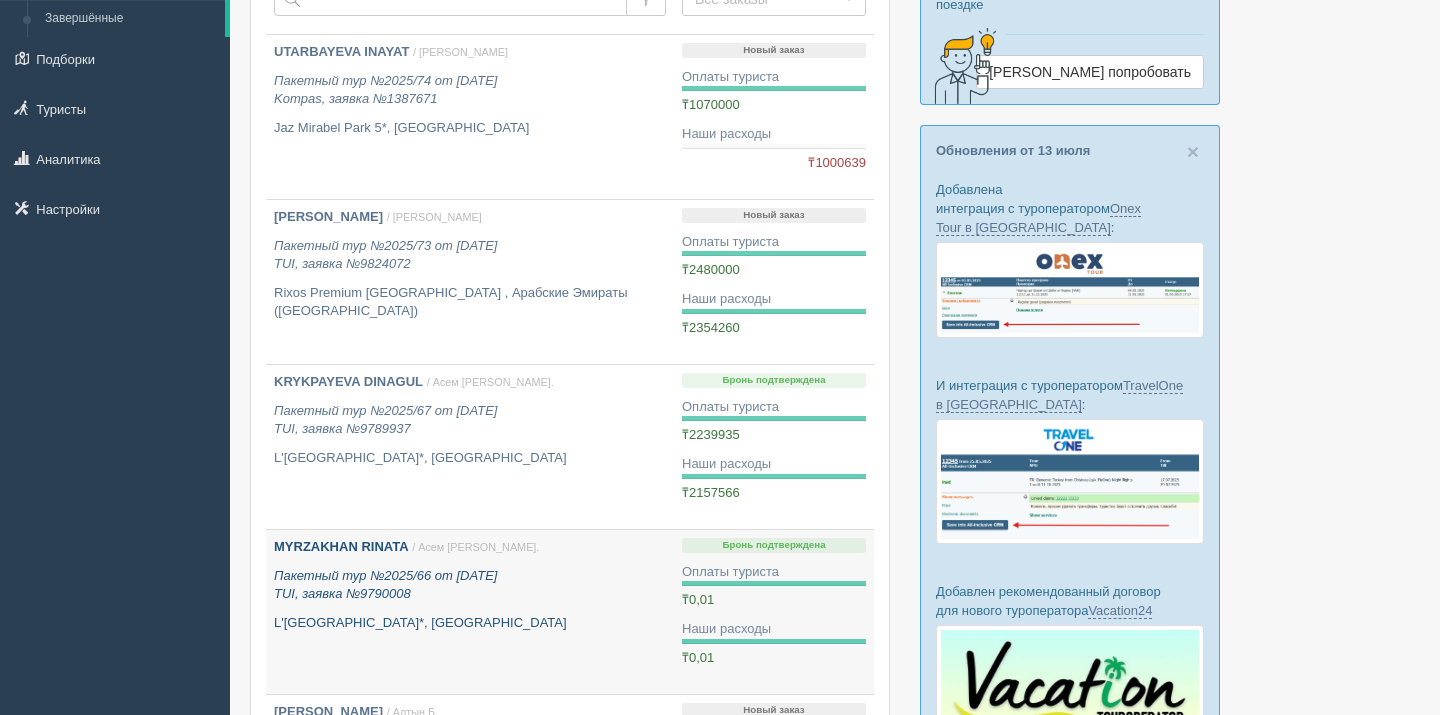 scroll, scrollTop: 0, scrollLeft: 0, axis: both 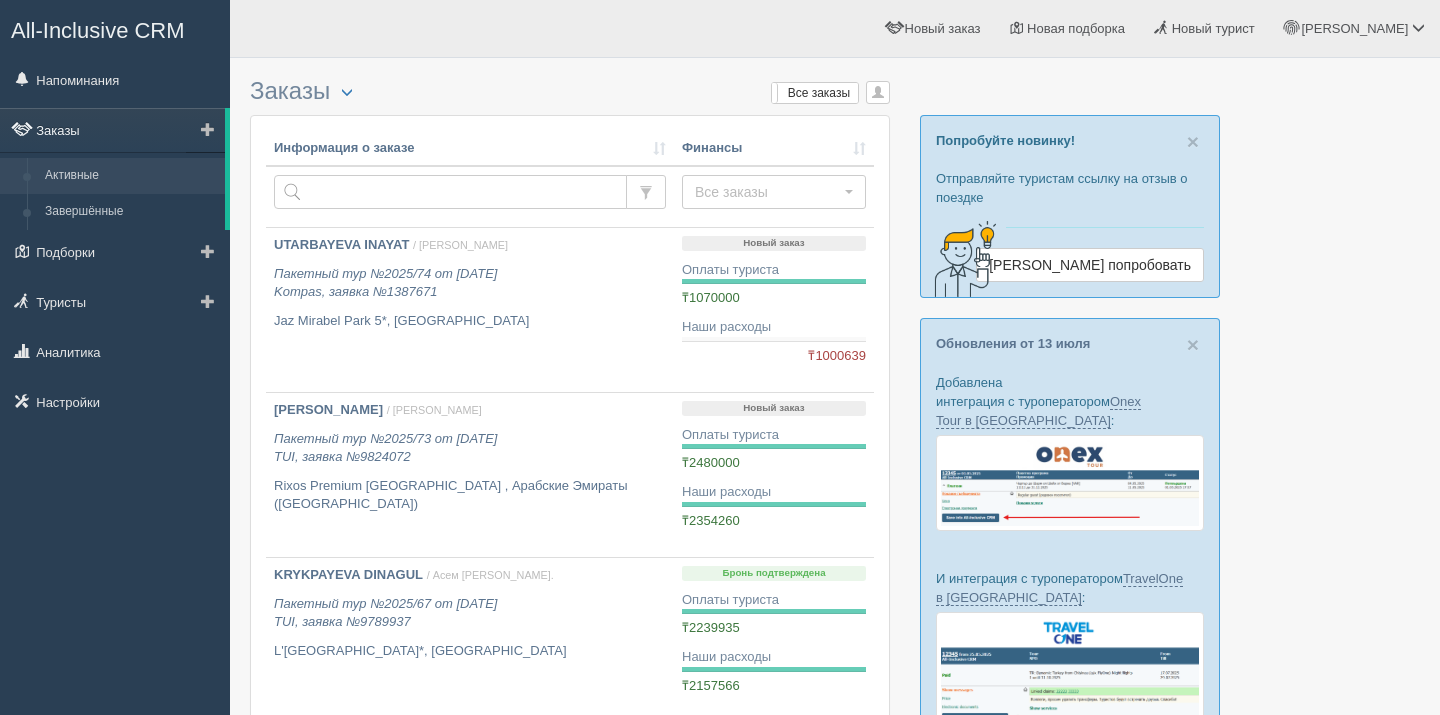 click on "Заказы" at bounding box center [112, 130] 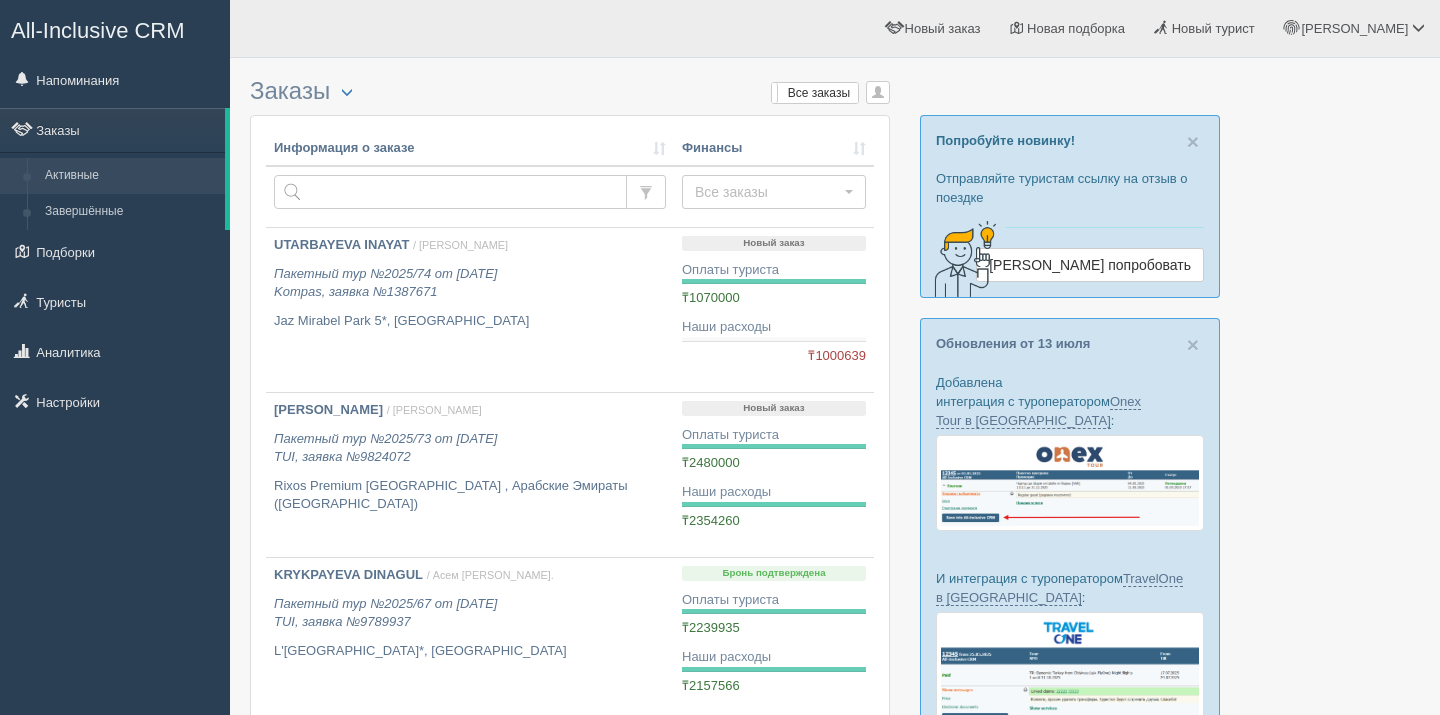 scroll, scrollTop: 0, scrollLeft: 0, axis: both 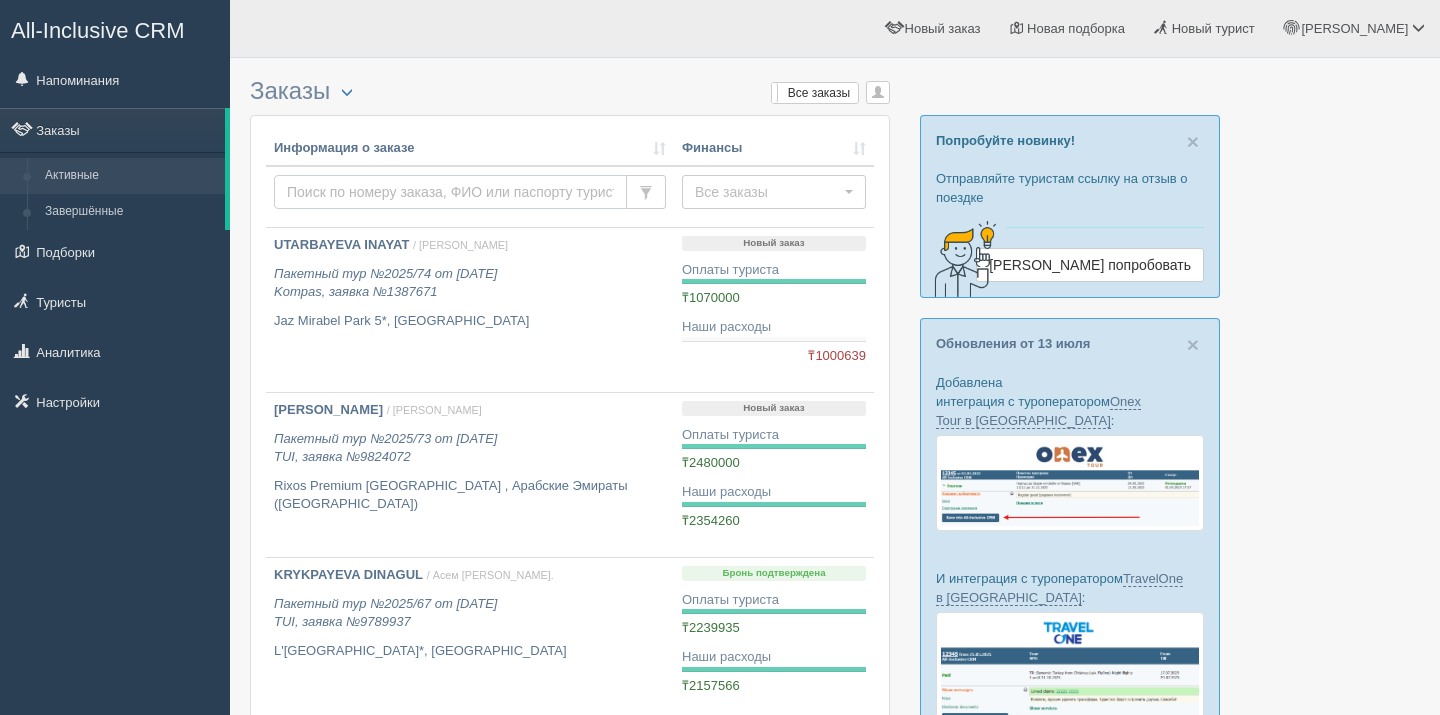 click at bounding box center (450, 192) 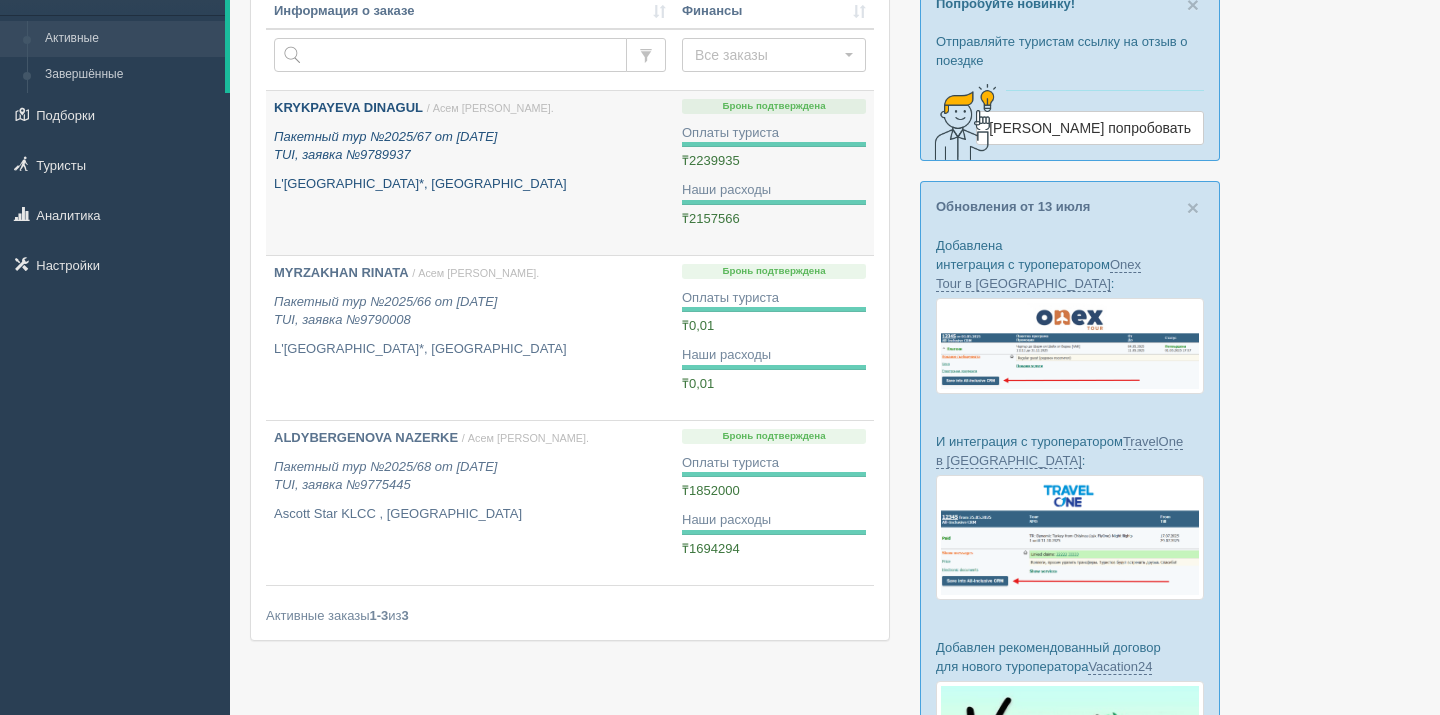 scroll, scrollTop: 138, scrollLeft: 0, axis: vertical 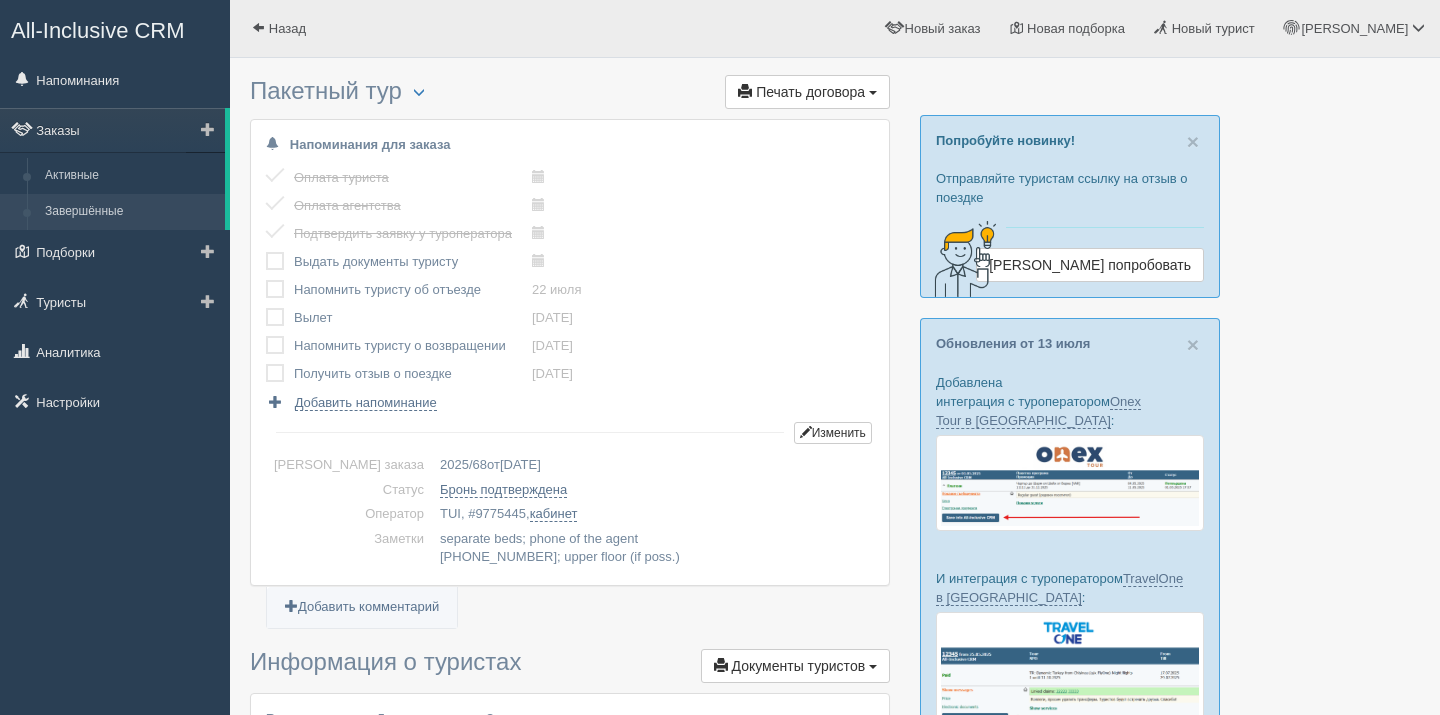click on "Завершённые" at bounding box center [130, 212] 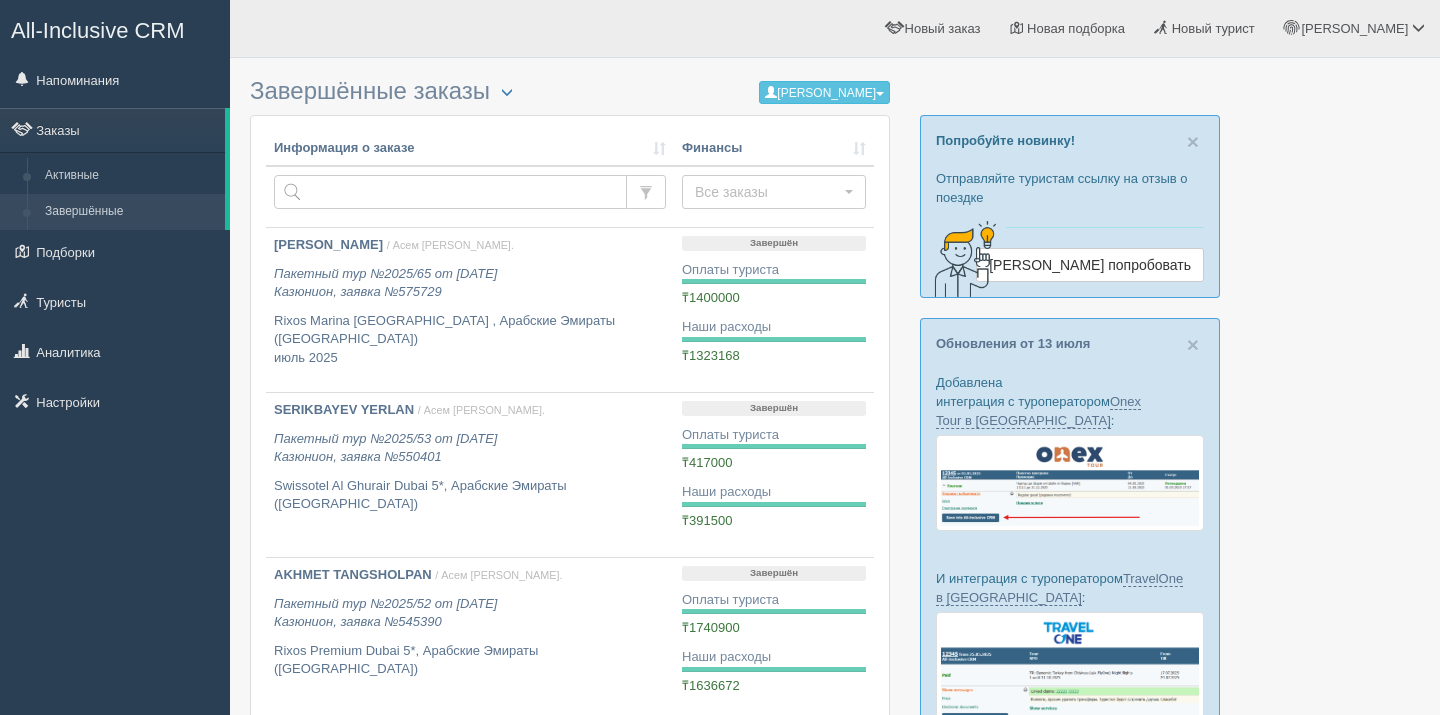 scroll, scrollTop: 0, scrollLeft: 0, axis: both 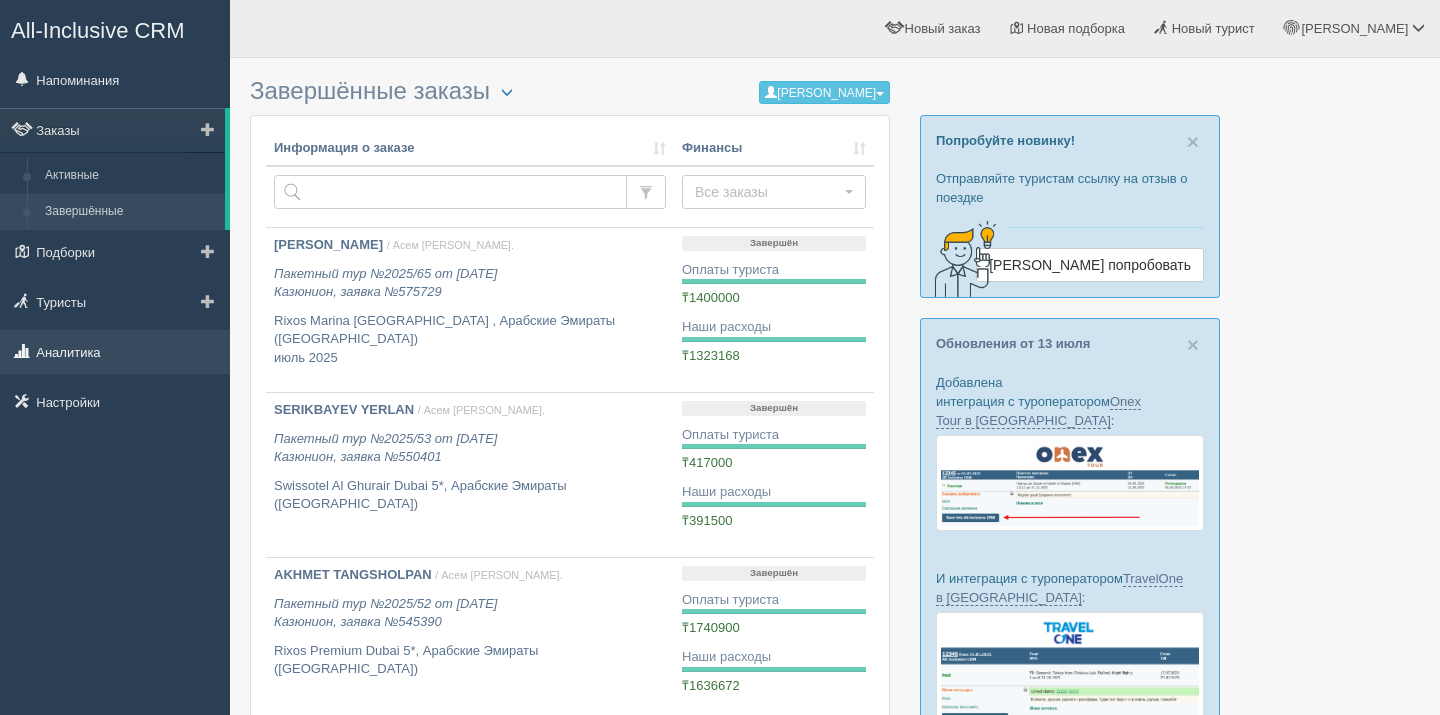 click on "Аналитика" at bounding box center [115, 352] 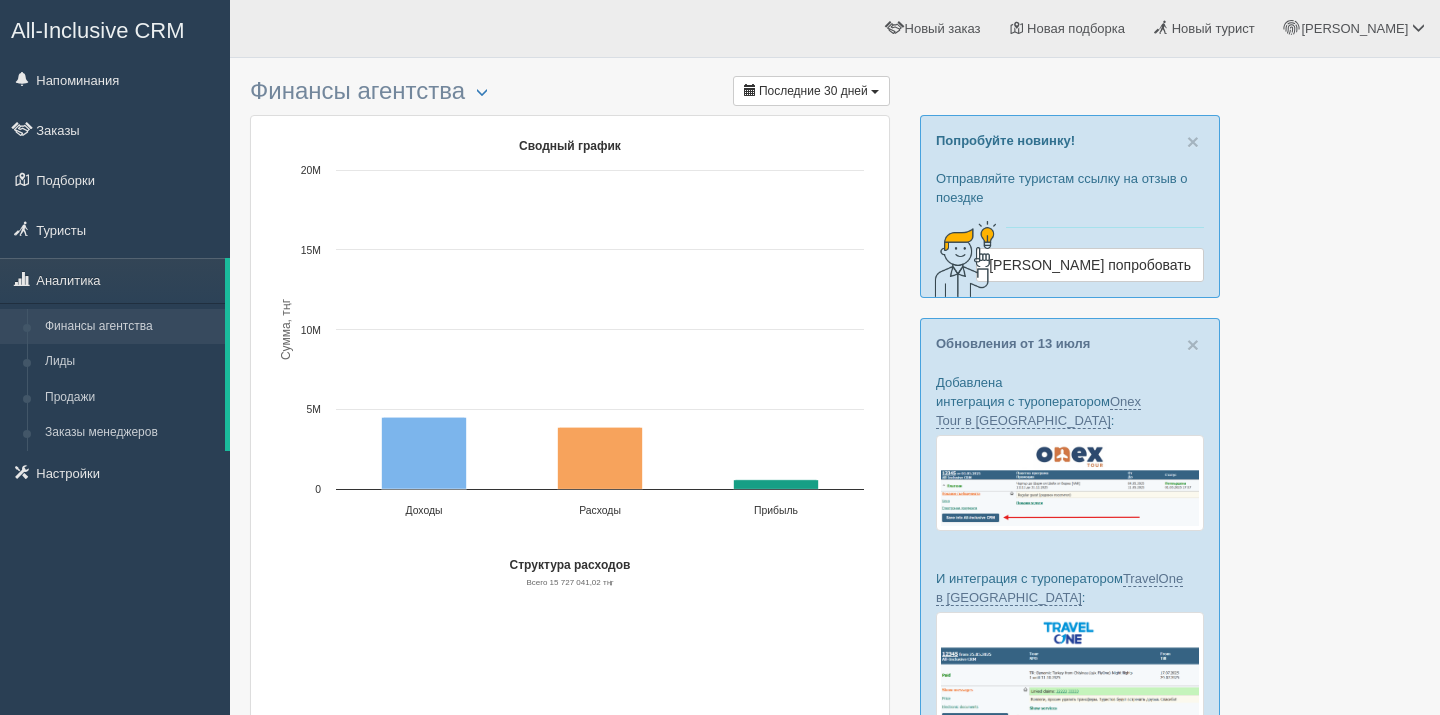 scroll, scrollTop: 0, scrollLeft: 0, axis: both 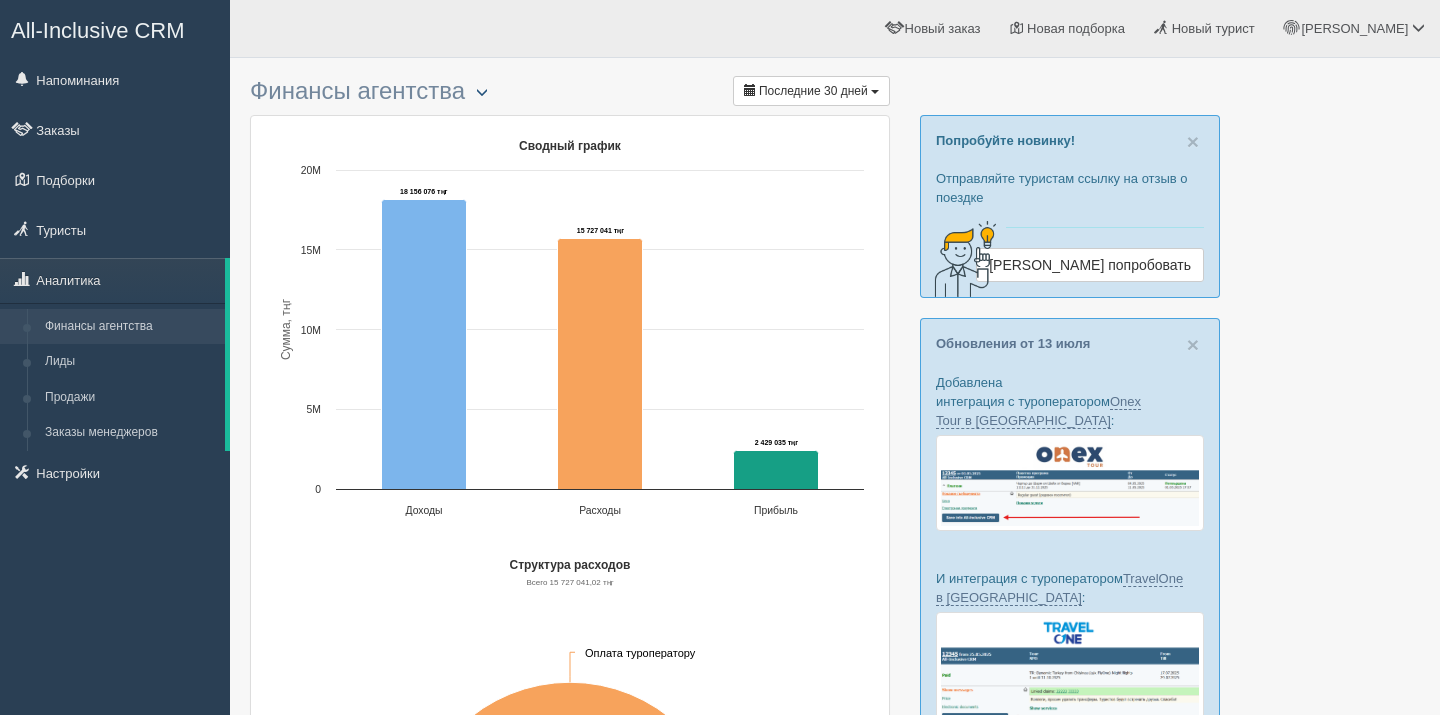 click at bounding box center [482, 93] 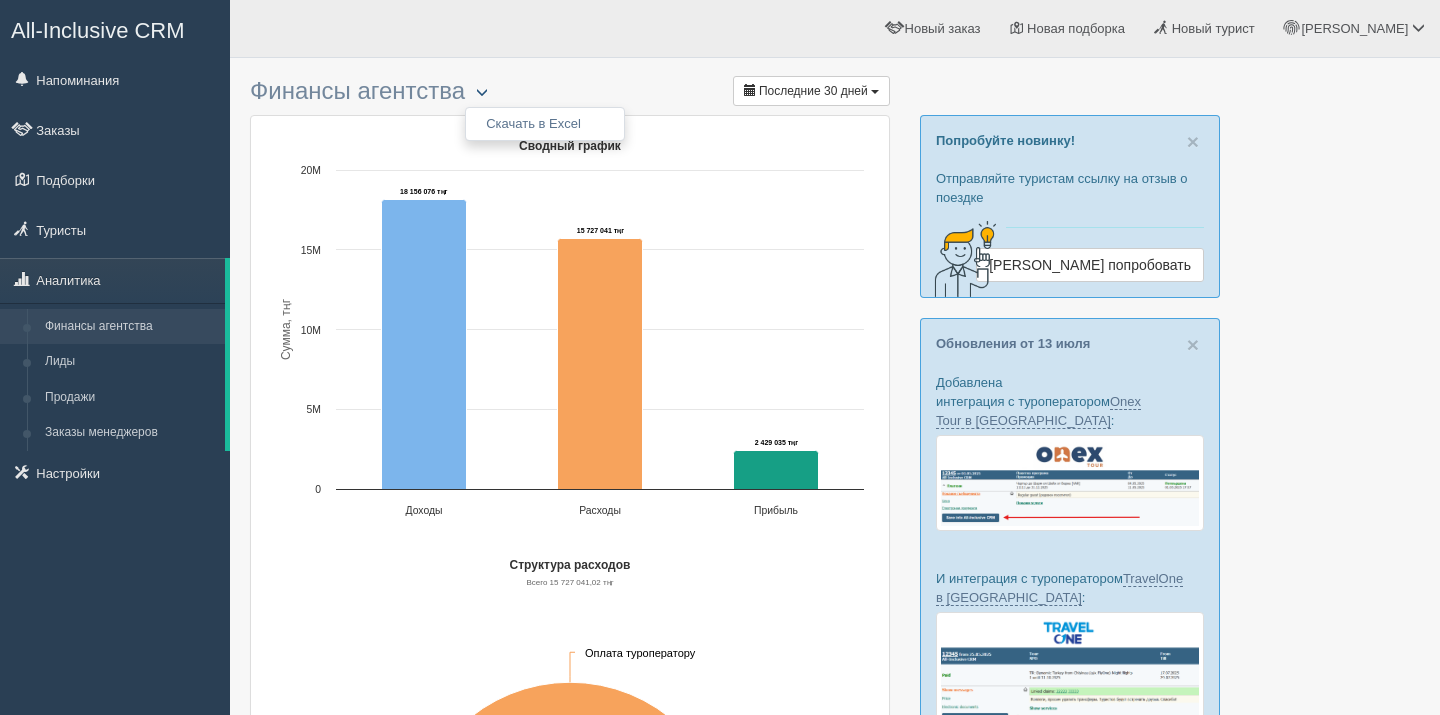 click at bounding box center (482, 92) 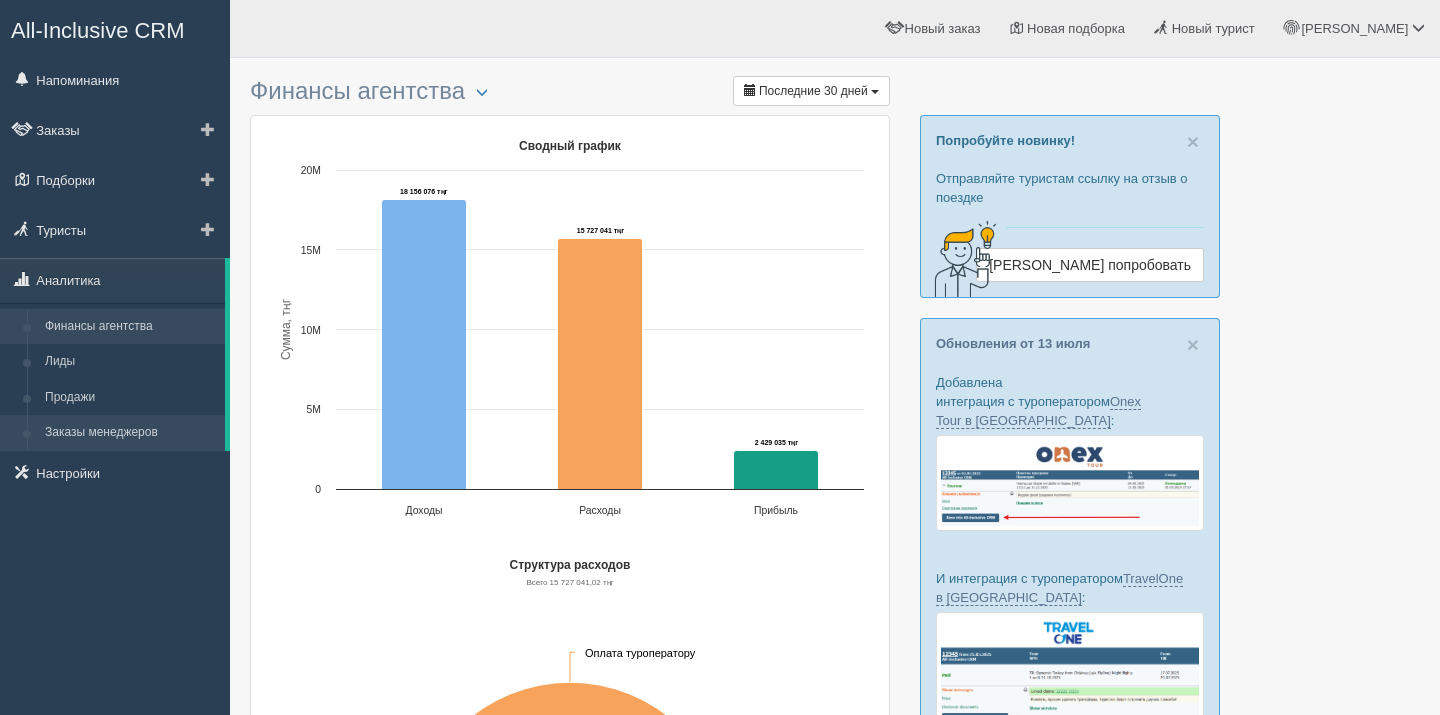 click on "Заказы менеджеров" at bounding box center (130, 433) 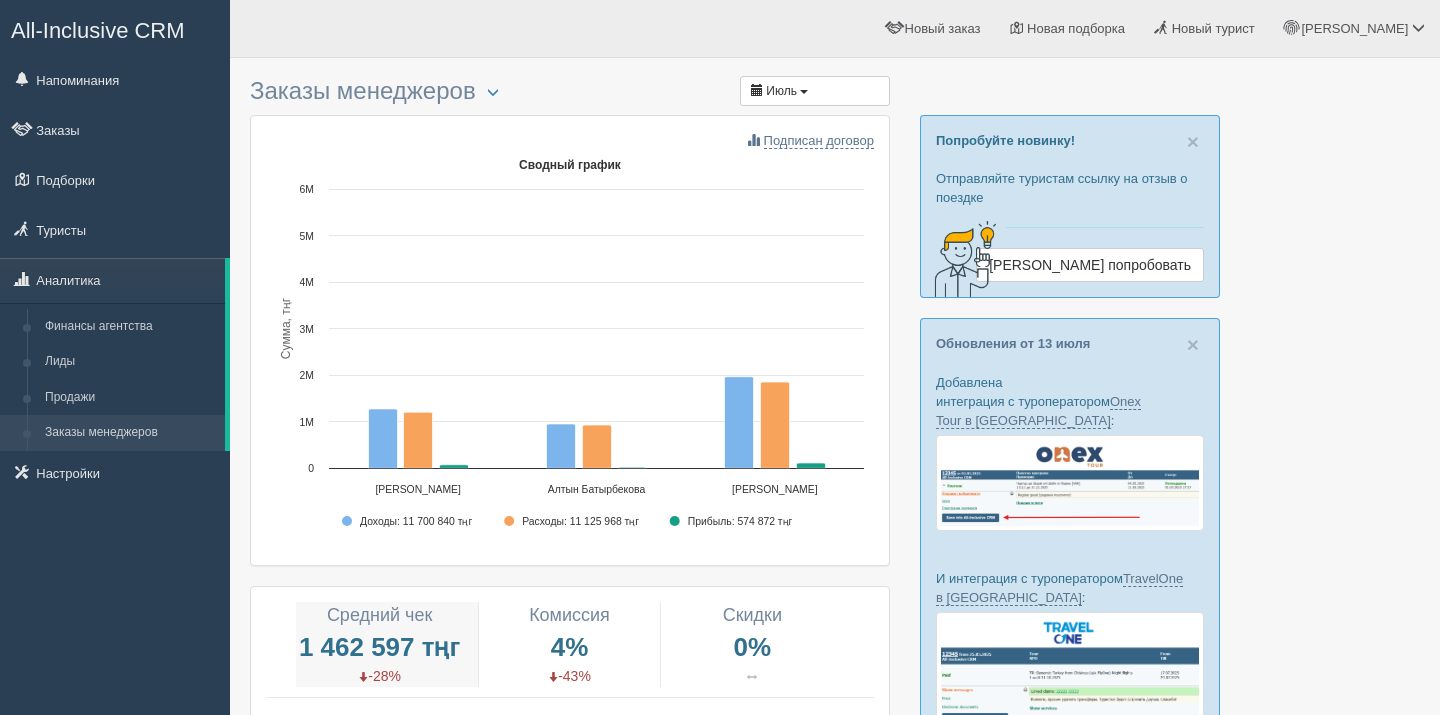scroll, scrollTop: 0, scrollLeft: 0, axis: both 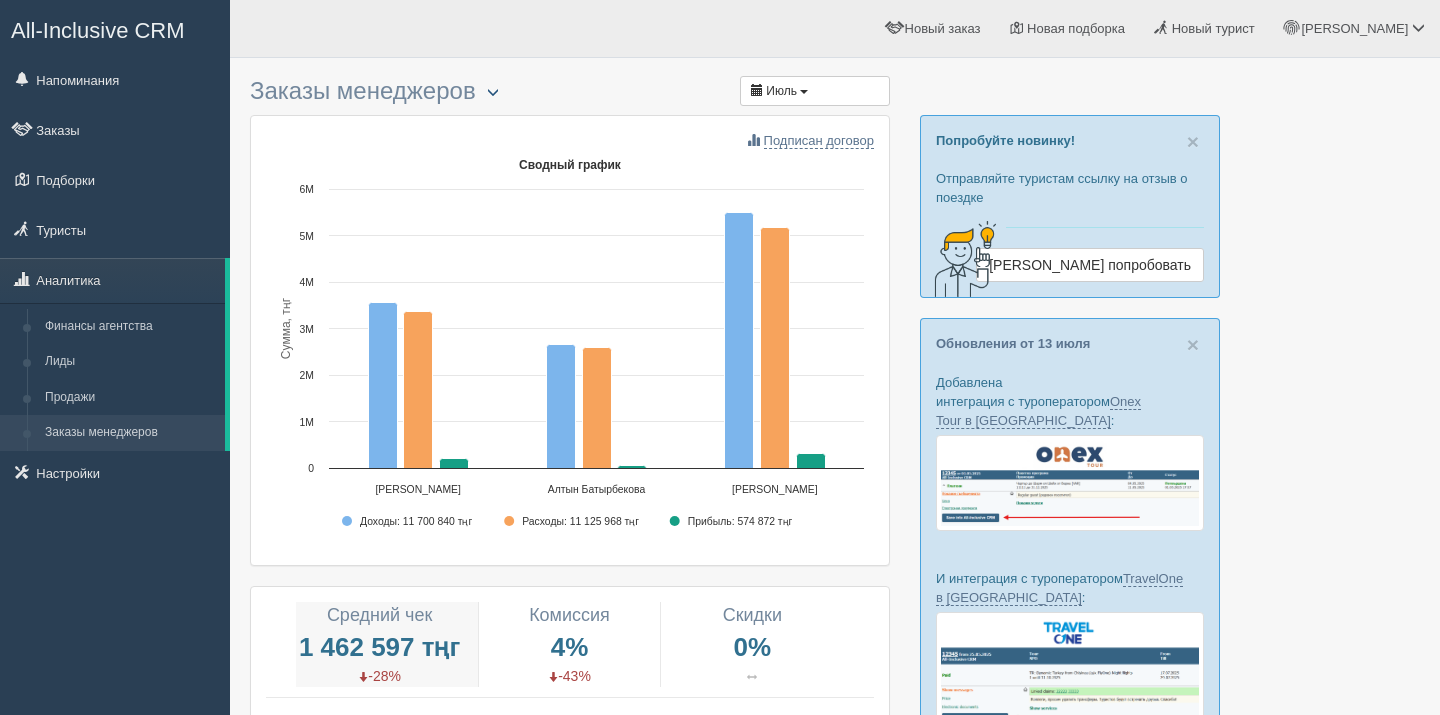 click at bounding box center (493, 92) 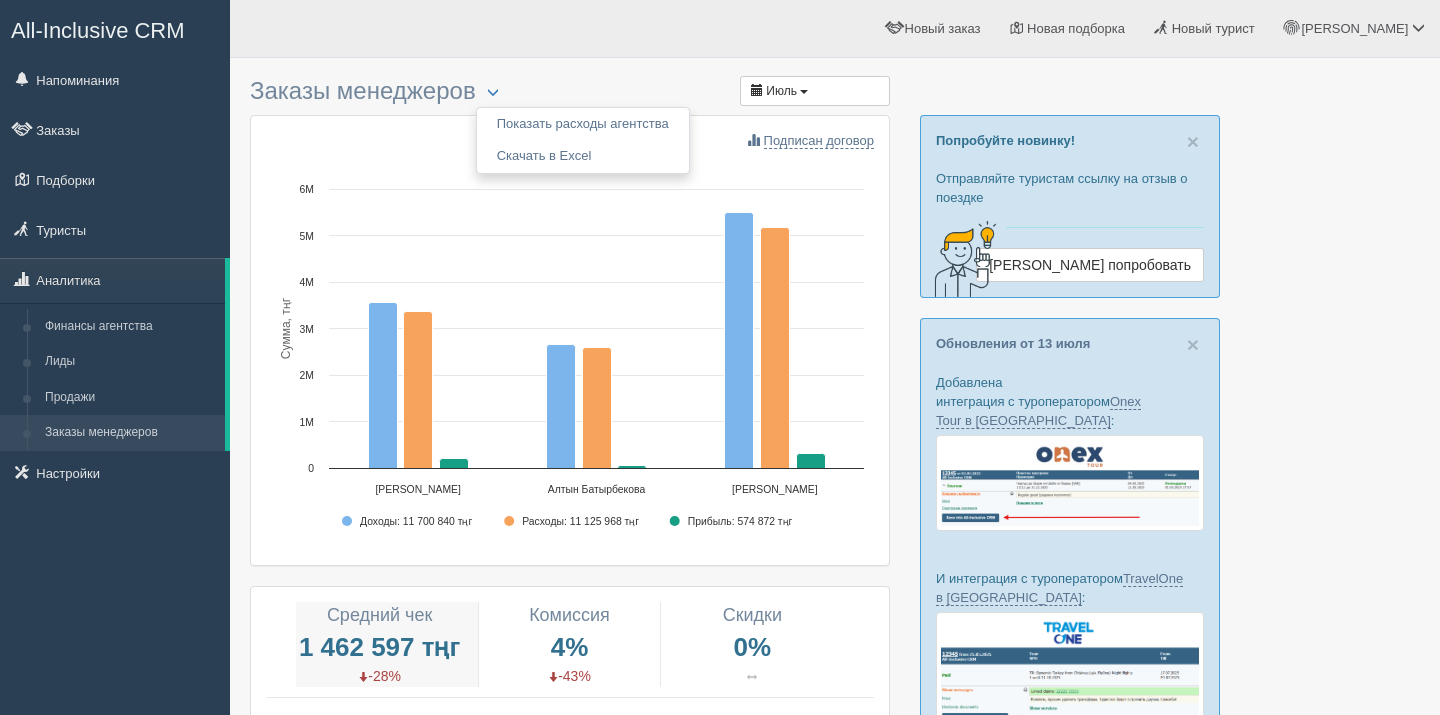 click on "Заказы менеджеров
Показать расходы агентства
Скачать в Excel
Июль" at bounding box center [570, 91] 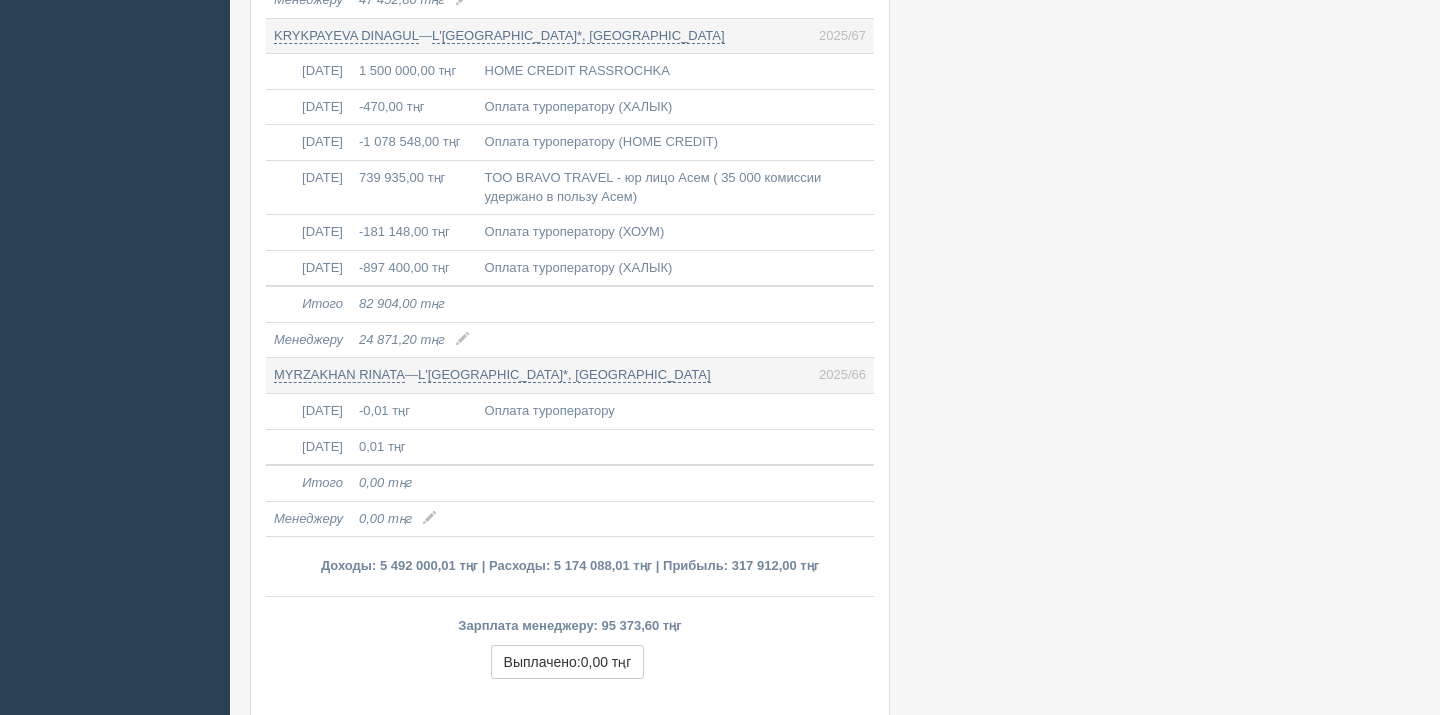 scroll, scrollTop: 3269, scrollLeft: 0, axis: vertical 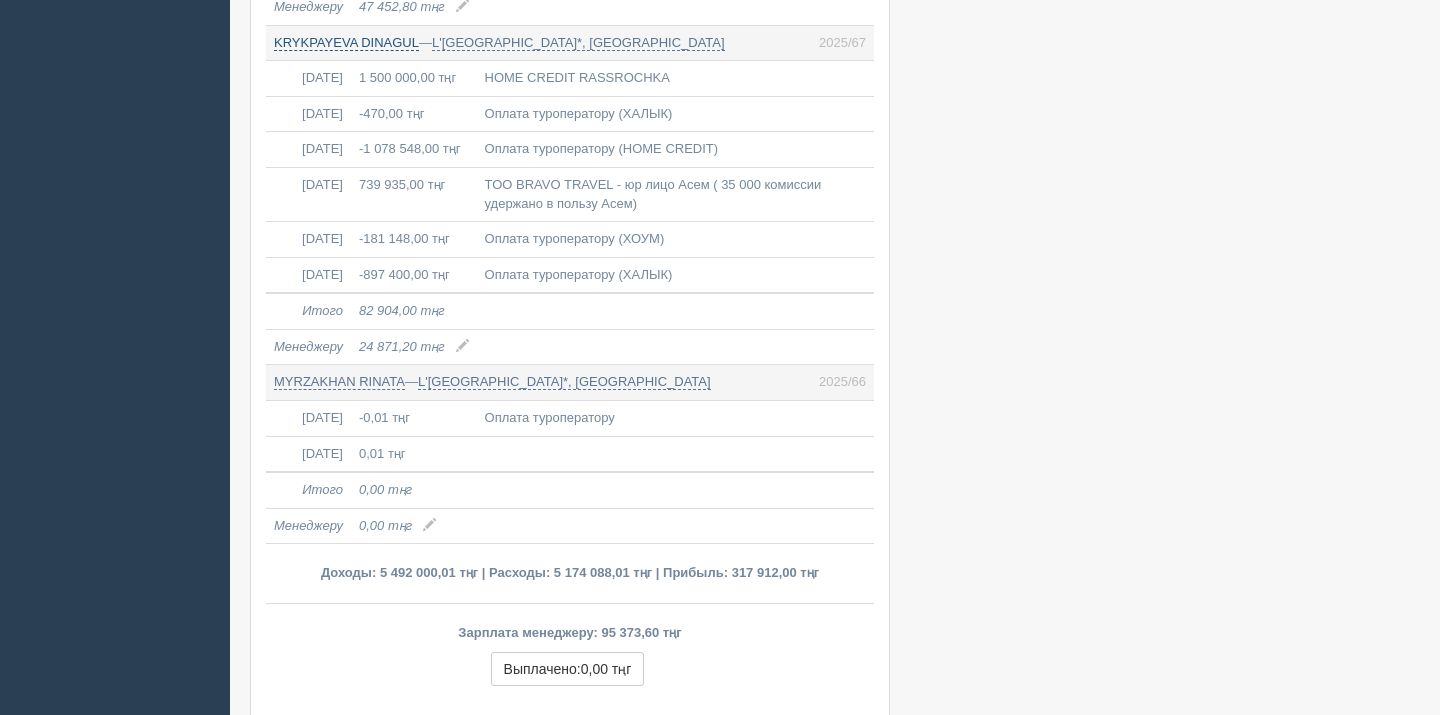 click on "KRYKPAYEVA DINAGUL" at bounding box center [346, 43] 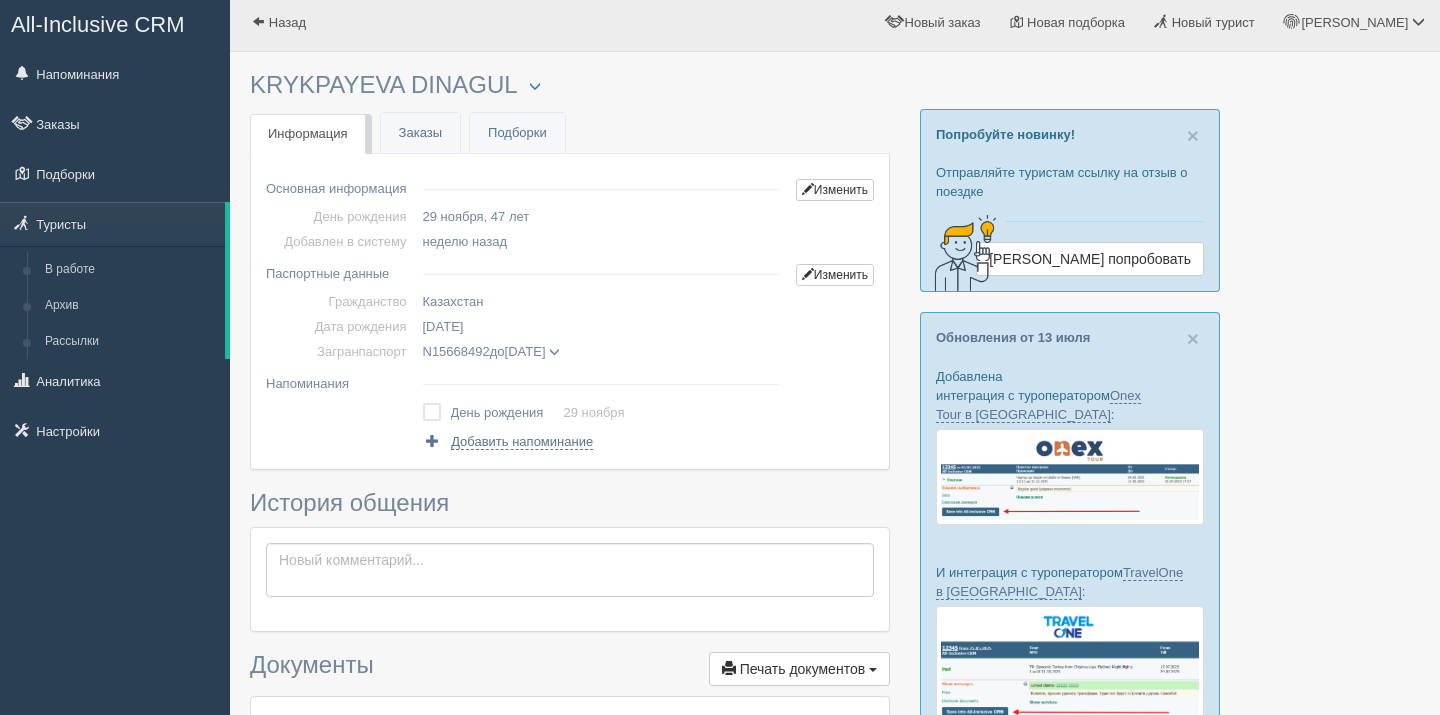 scroll, scrollTop: 0, scrollLeft: 0, axis: both 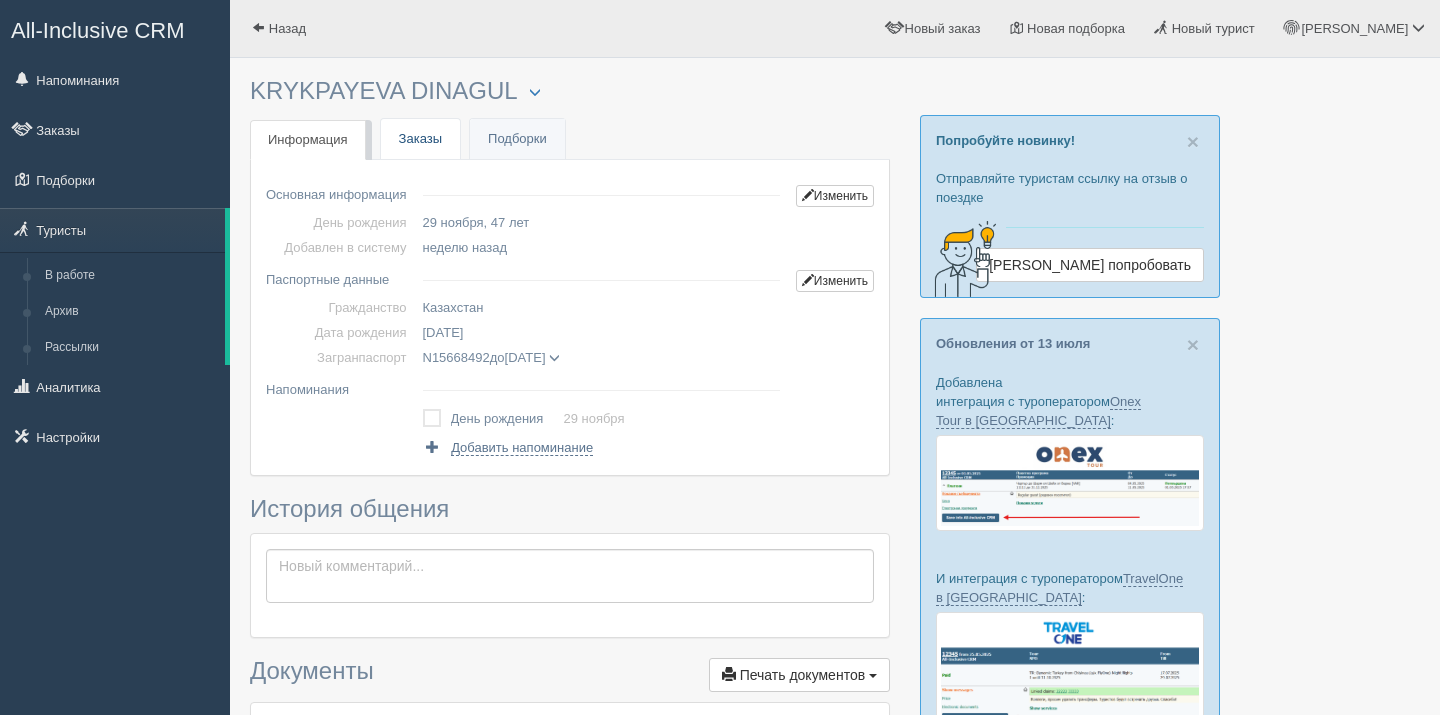 click on "Заказы" at bounding box center (420, 139) 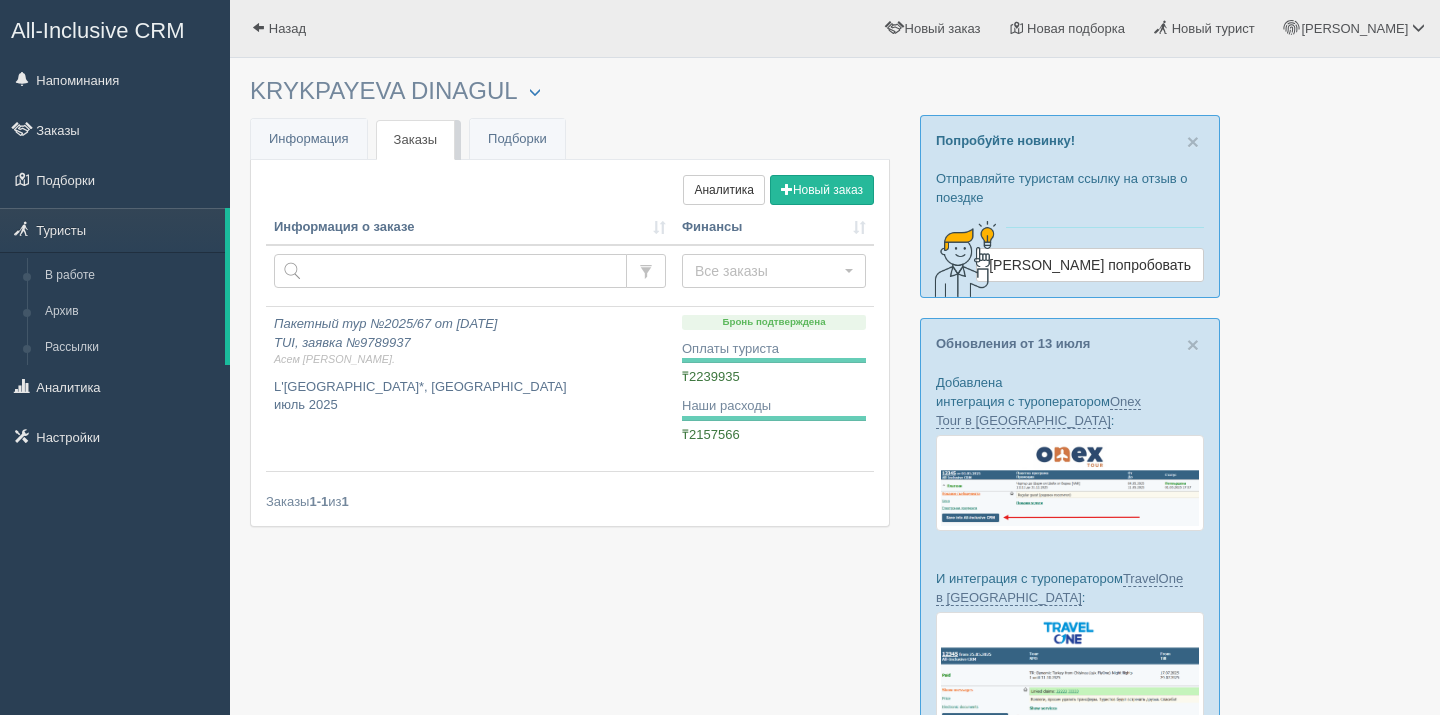 scroll, scrollTop: 0, scrollLeft: 0, axis: both 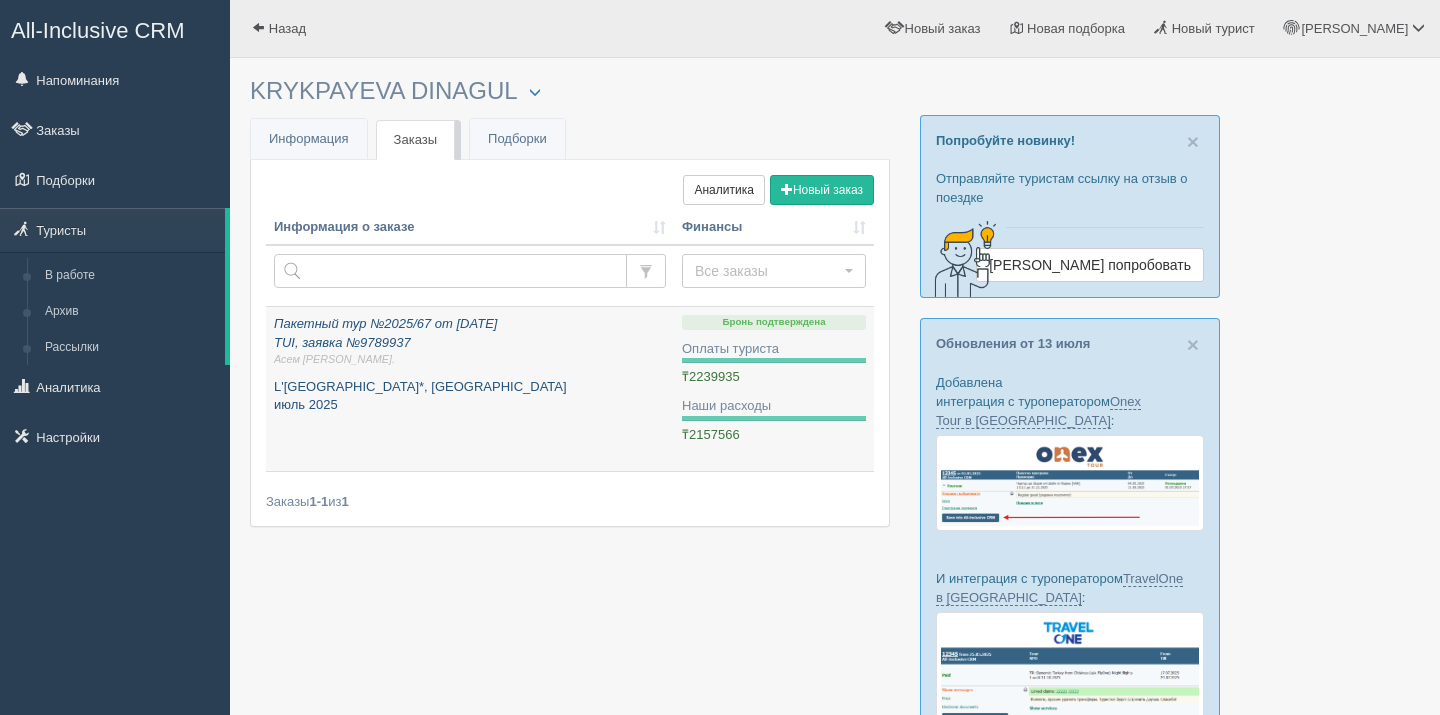 click on "Пакетный тур №2025/67 от [DATE]
TUI, заявка №9789937
Асем К." at bounding box center (470, 342) 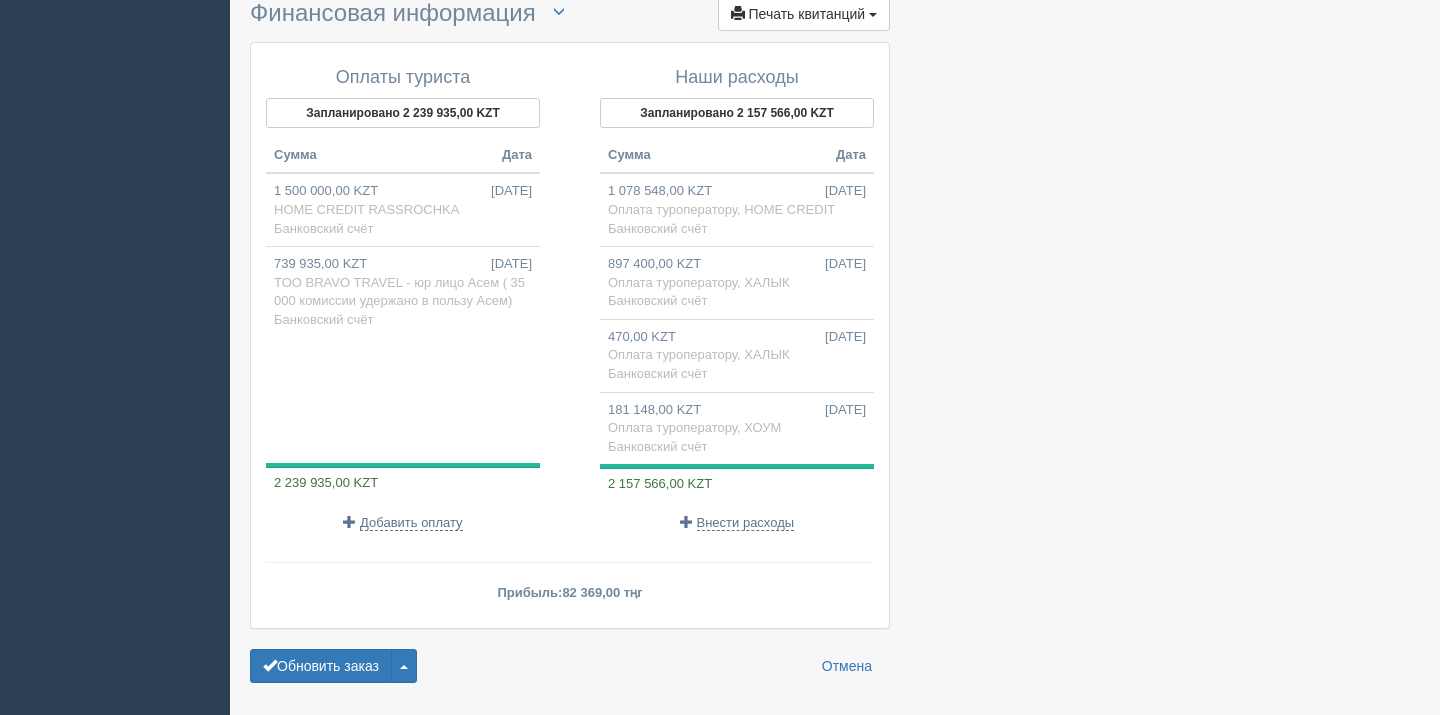 scroll, scrollTop: 2147, scrollLeft: 0, axis: vertical 